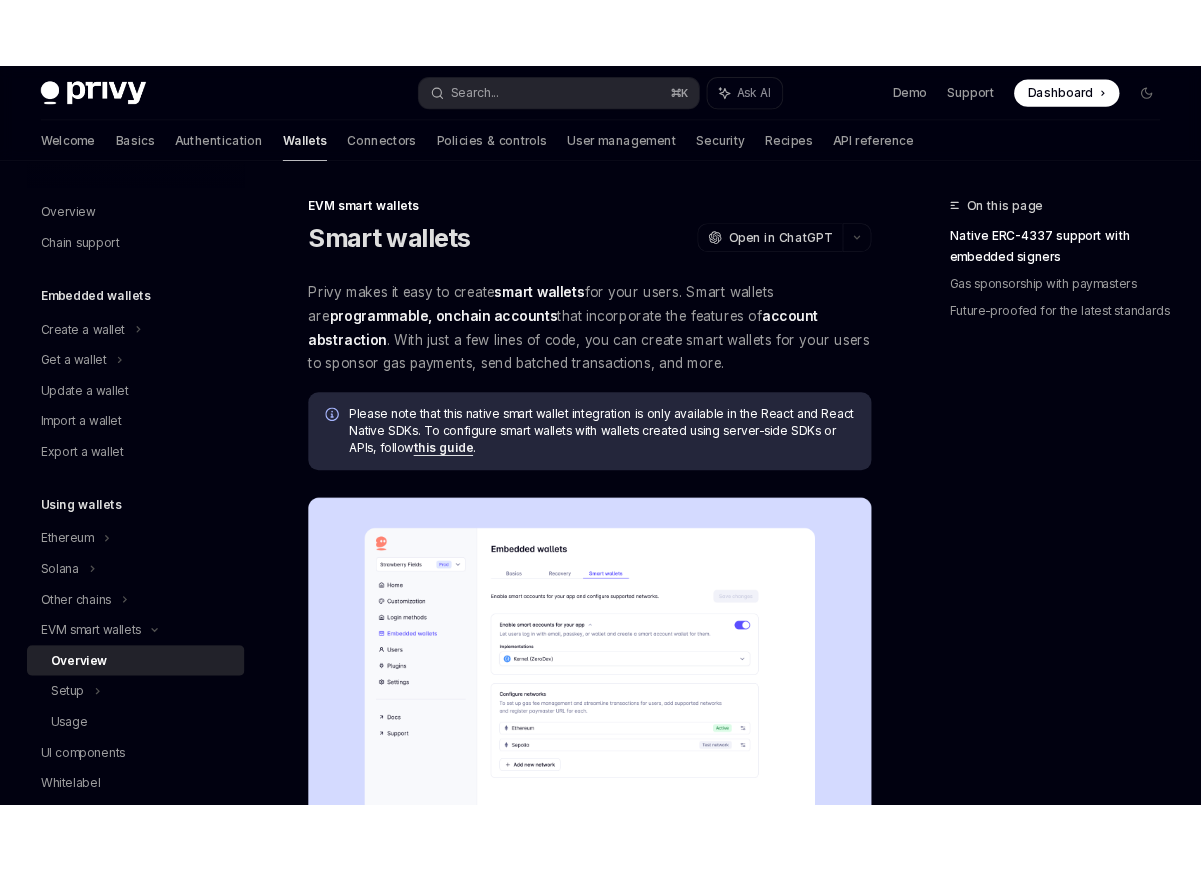 scroll, scrollTop: 1051, scrollLeft: 0, axis: vertical 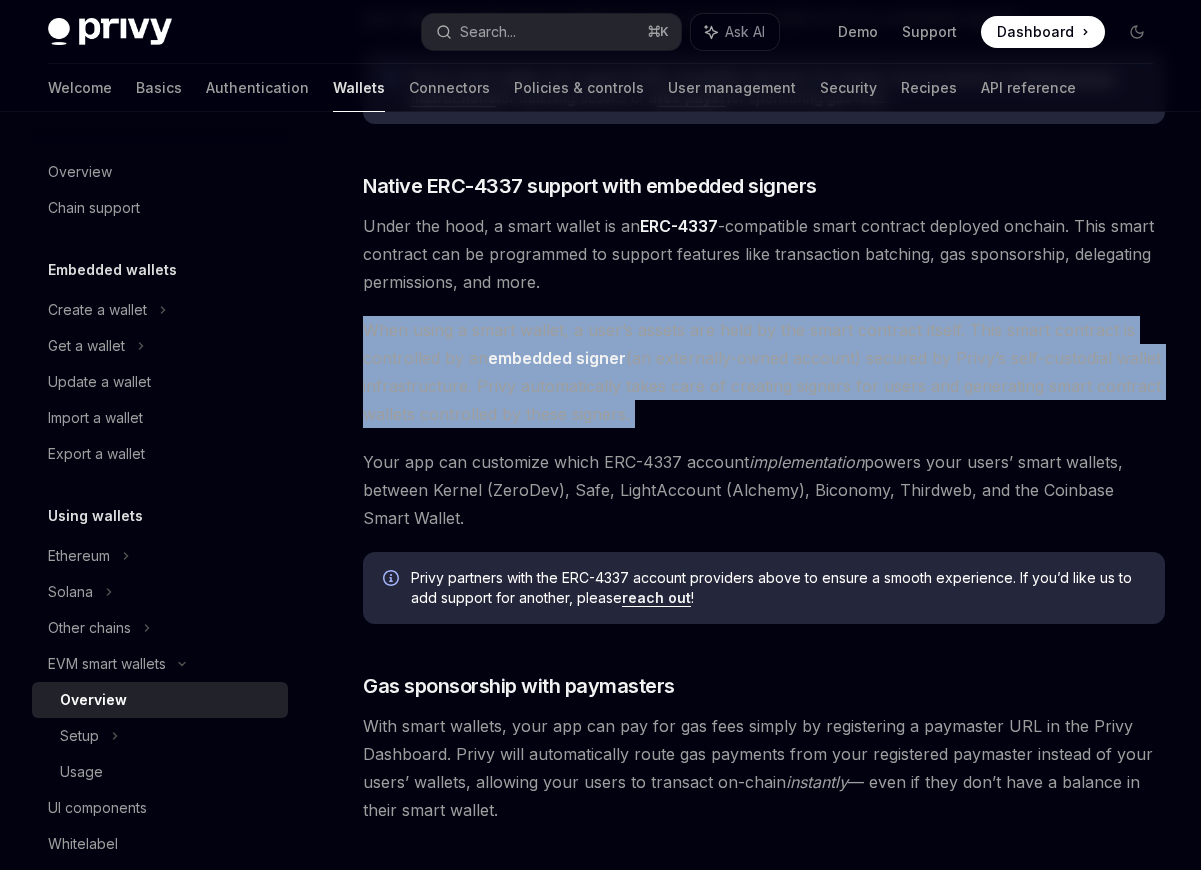 drag, startPoint x: 356, startPoint y: 307, endPoint x: 361, endPoint y: 442, distance: 135.09256 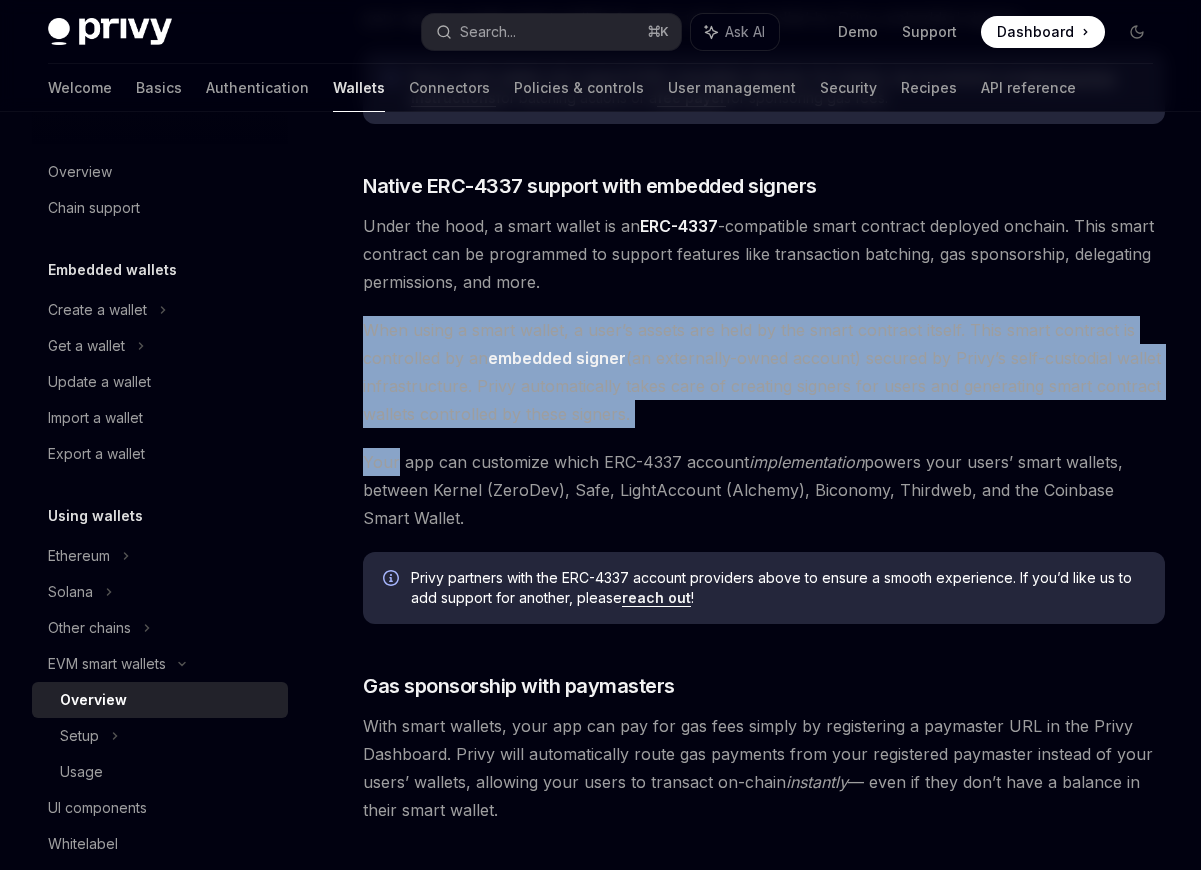 drag, startPoint x: 361, startPoint y: 442, endPoint x: 328, endPoint y: 336, distance: 111.01801 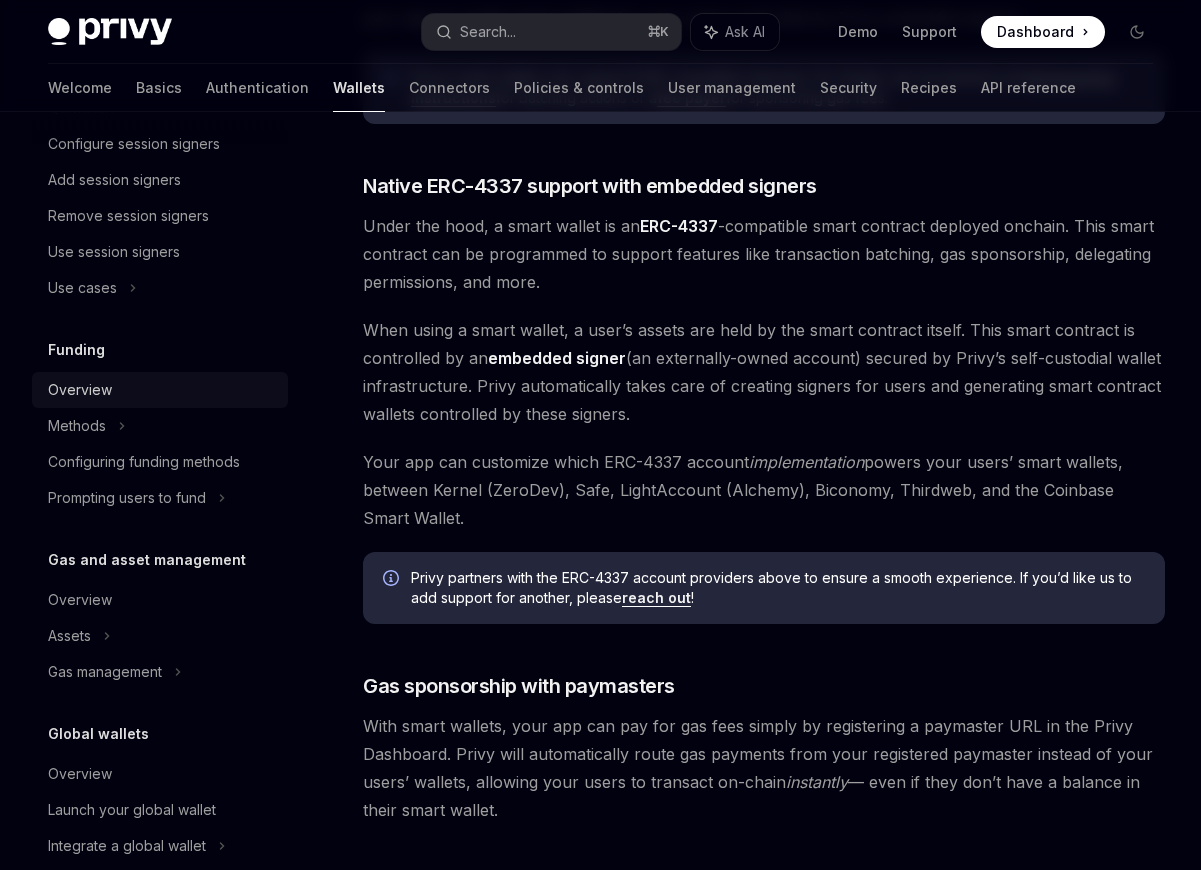 scroll, scrollTop: 908, scrollLeft: 0, axis: vertical 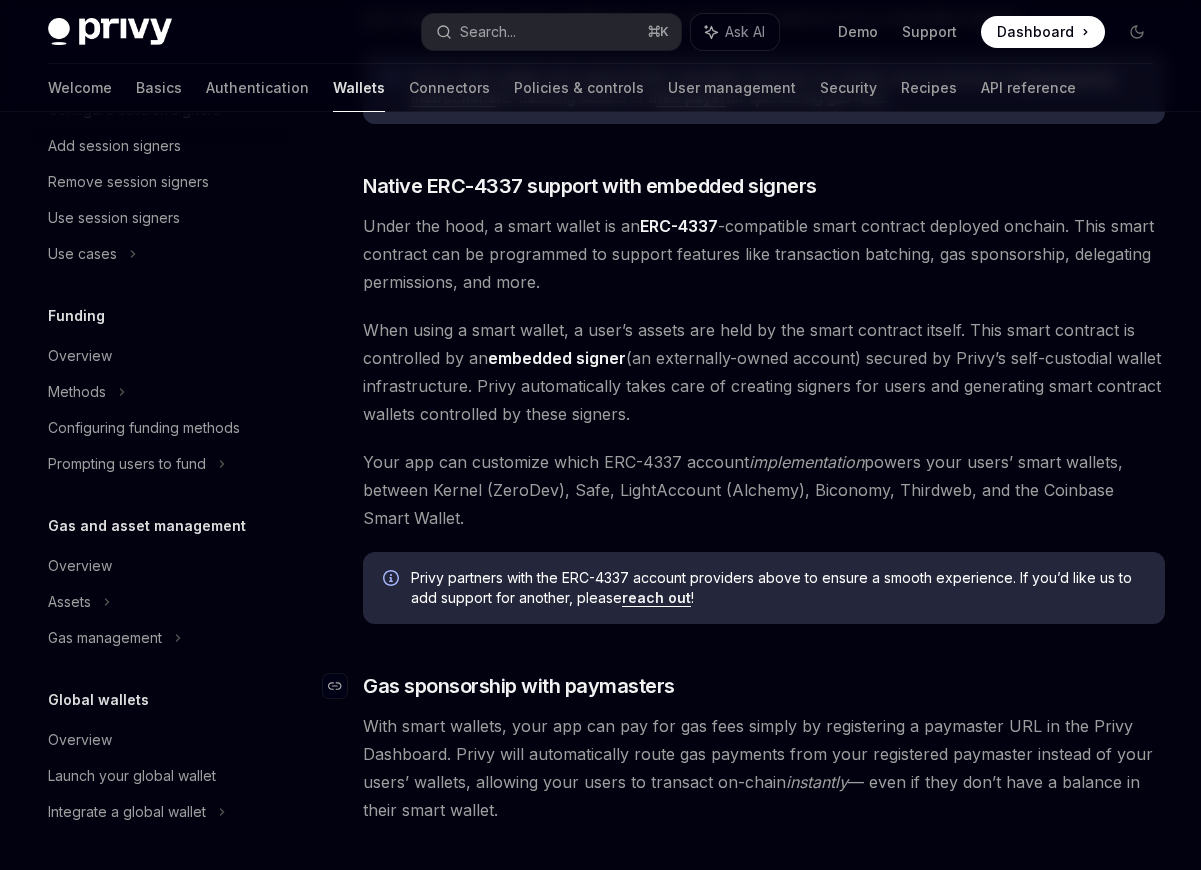 drag, startPoint x: 487, startPoint y: 788, endPoint x: 365, endPoint y: 685, distance: 159.66527 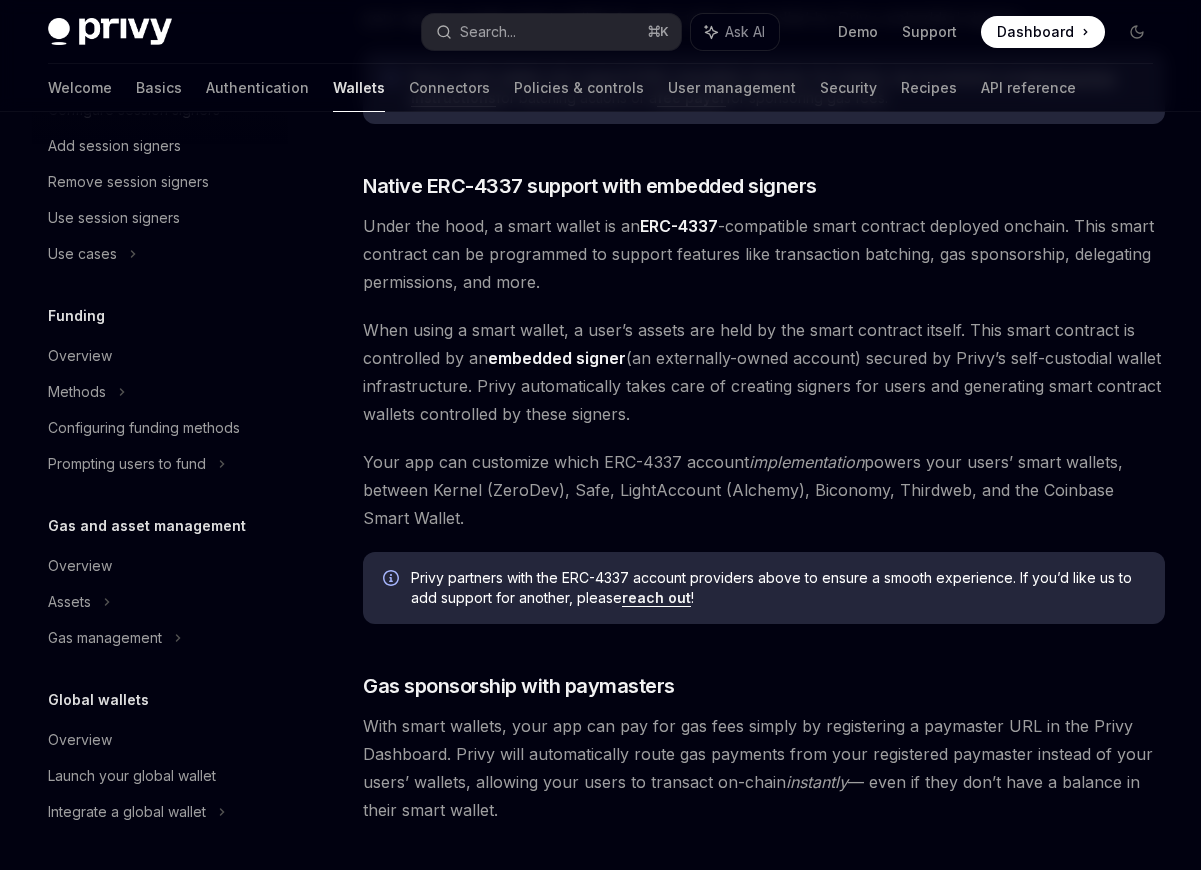 click on "Privy makes it easy to create  smart wallets  for your users. Smart wallets are  programmable, onchain accounts  that incorporate the features of  account abstraction . With just a few lines of code, you can create smart wallets for your users to sponsor gas payments, send batched transactions, and more.
Please note that this native smart wallet integration is only available in the React and React
Native SDKs. To configure smart wallets with wallets created using server-side SDKs or APIs,
follow  this guide .
To set up with smart wallets, start by  enabling smart wallets in the Privy Dashboard . This will configure your app to create smart wallets for your users controlled by Privy embedded signers.
Privy’s smart wallets only support EVM-compatible networks. For Solana, we recommend using
transaction instructions  for batching actions or a
fee
payer
for sponsoring gas fees.
​ Native ERC-4337 support with embedded signers
Under the hood, a smart wallet is an  ERC-4337
embedded signer
!" at bounding box center (764, 112) 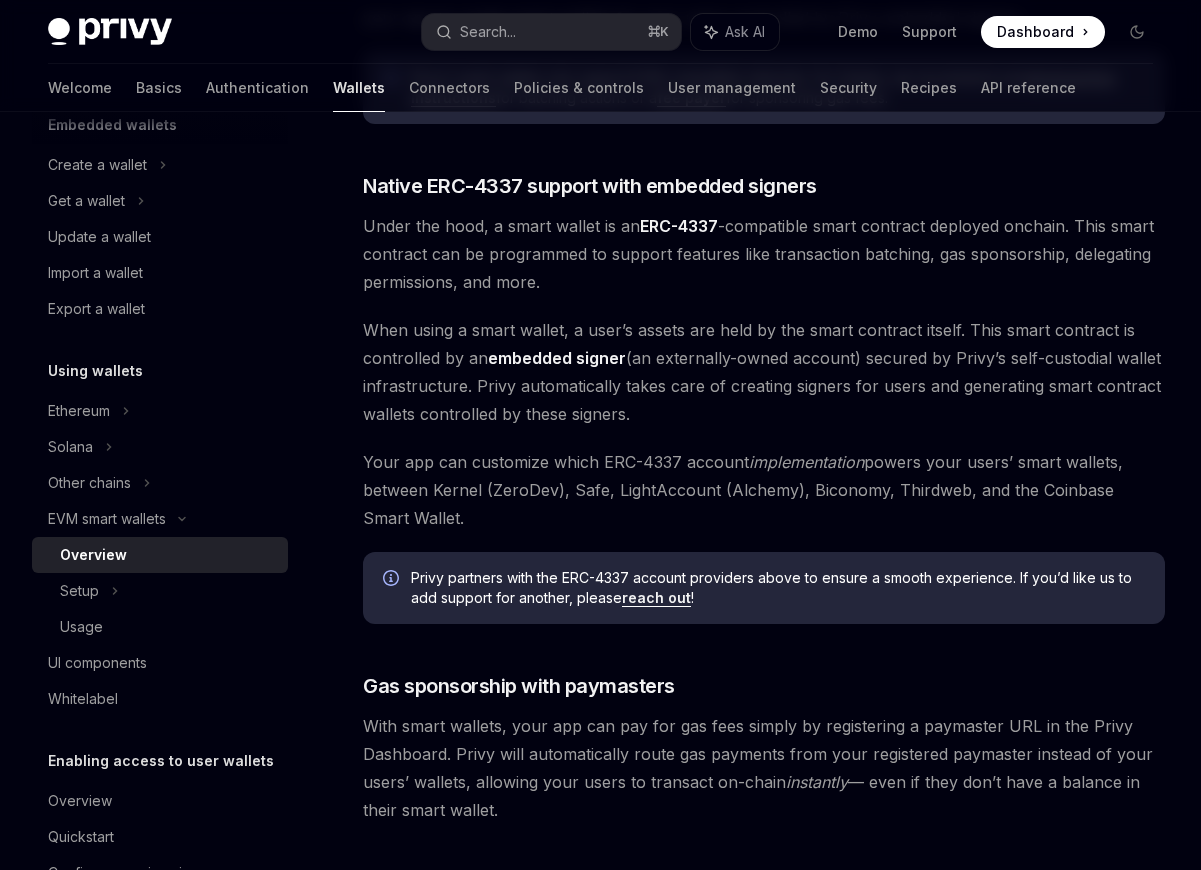 scroll, scrollTop: 0, scrollLeft: 0, axis: both 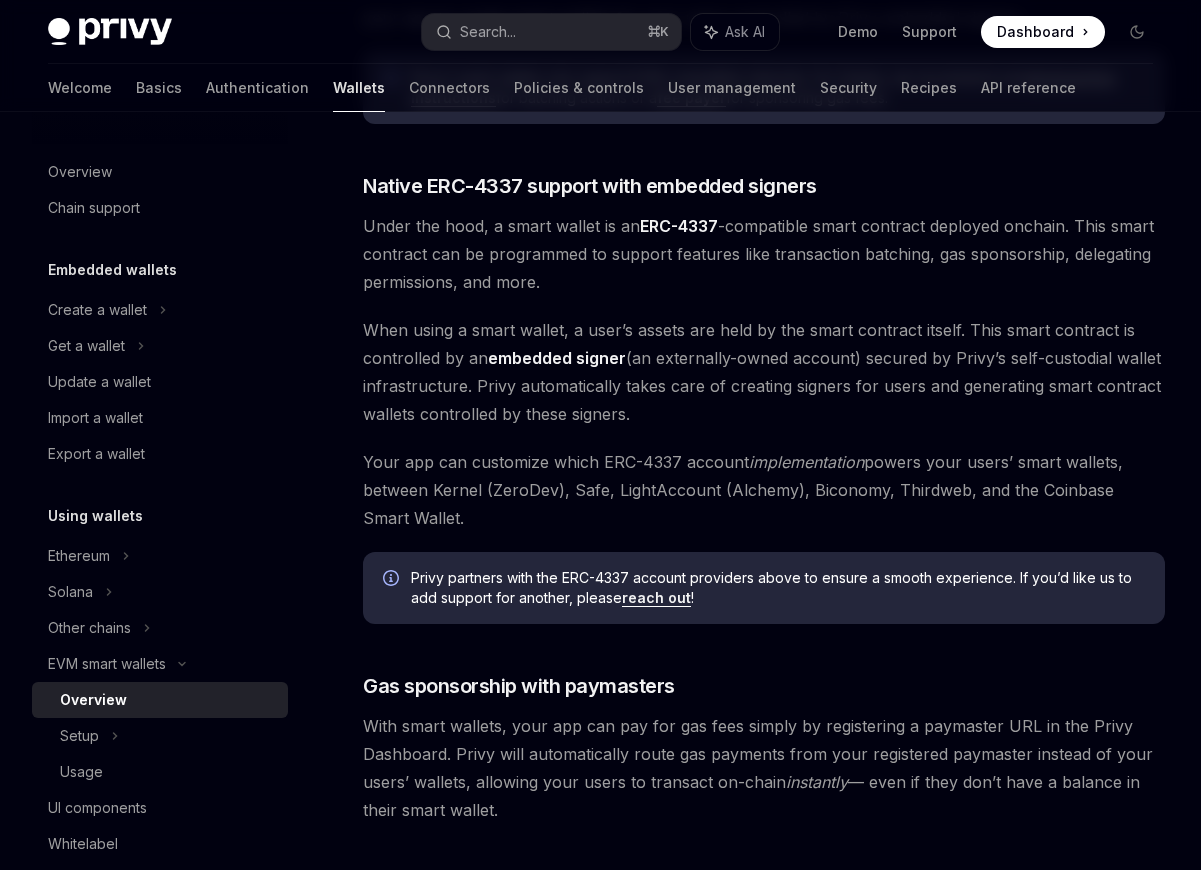 click at bounding box center (110, 32) 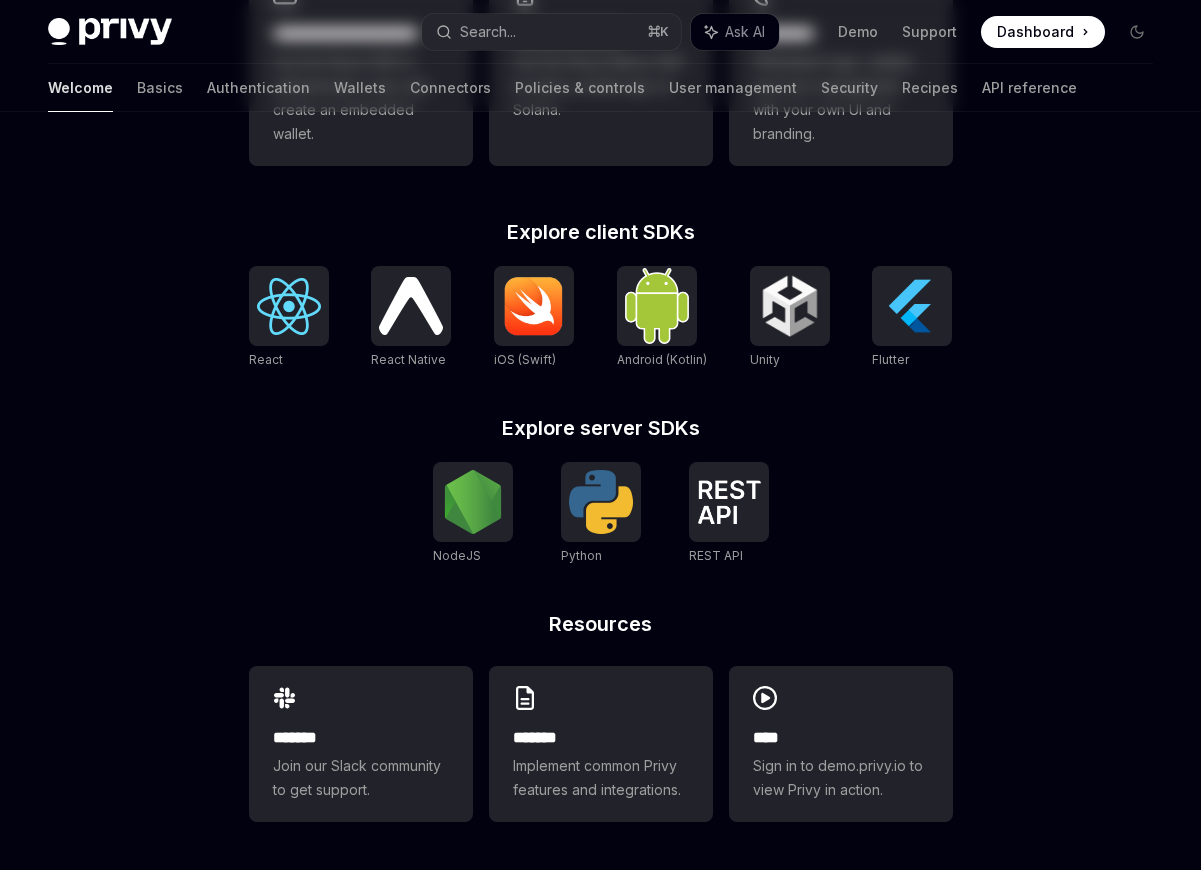 scroll, scrollTop: 0, scrollLeft: 0, axis: both 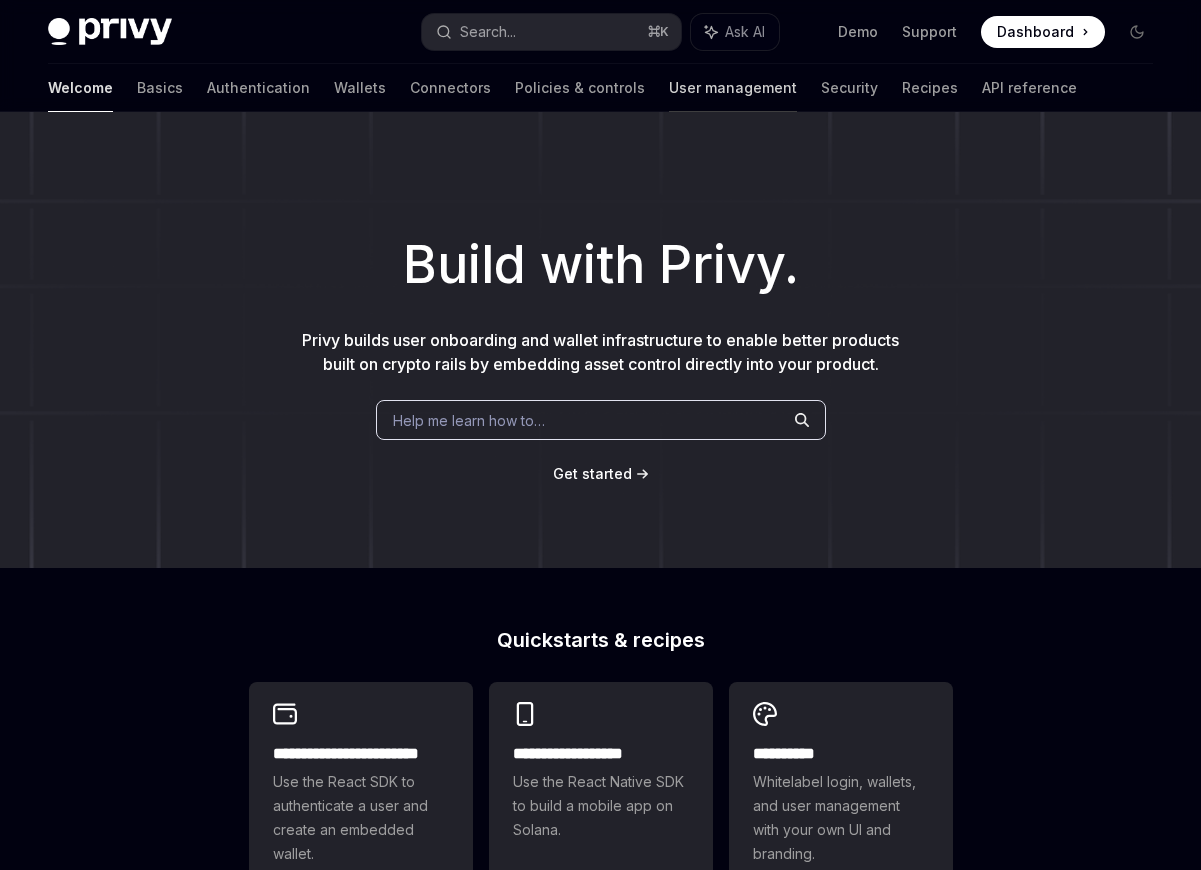 click on "User management" at bounding box center (733, 88) 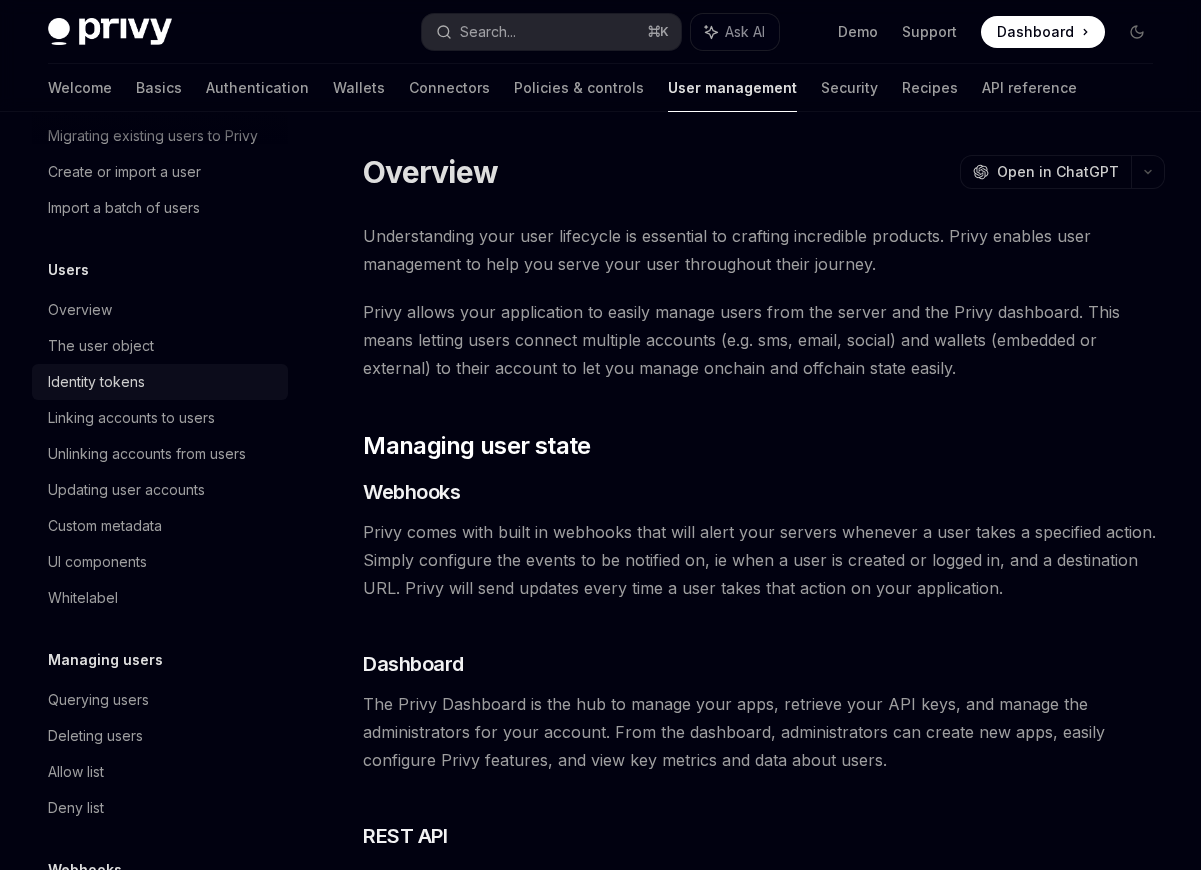 scroll, scrollTop: 262, scrollLeft: 0, axis: vertical 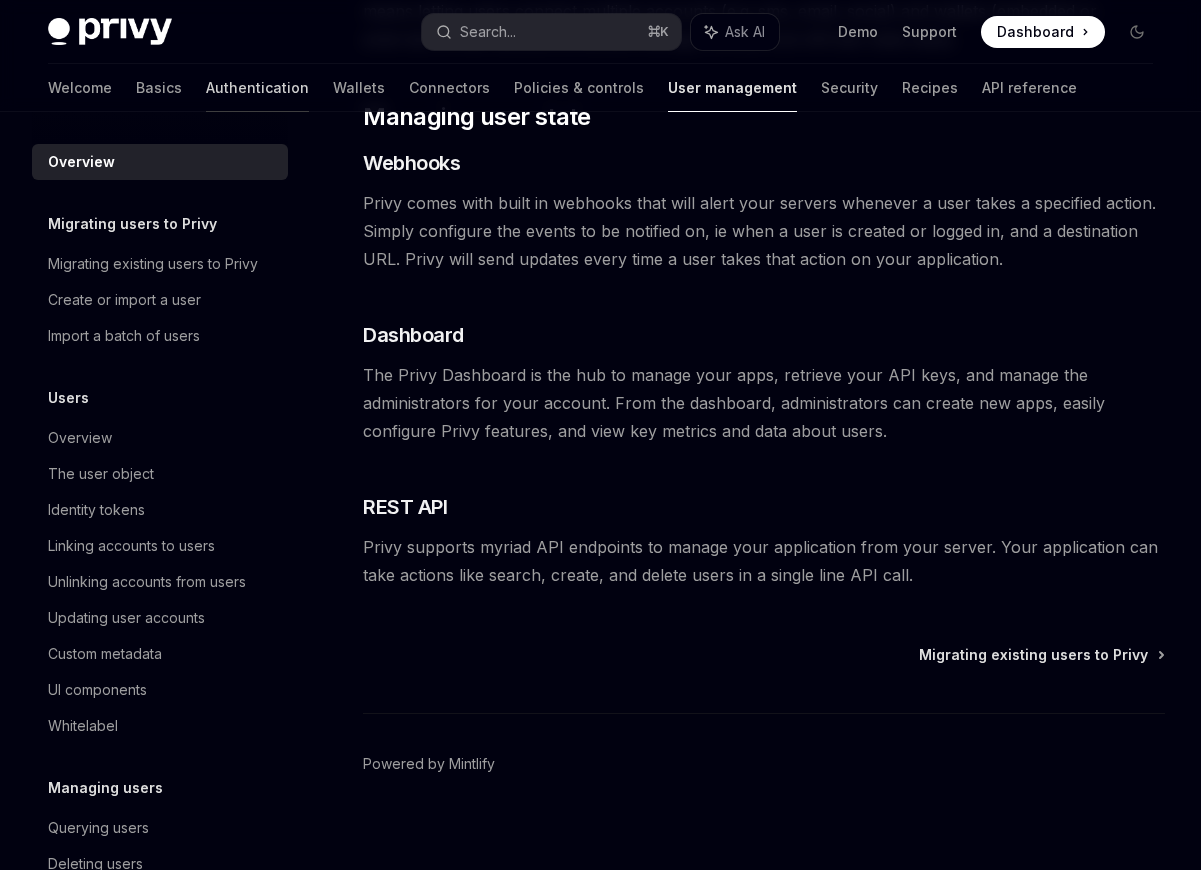 click on "Authentication" at bounding box center (257, 88) 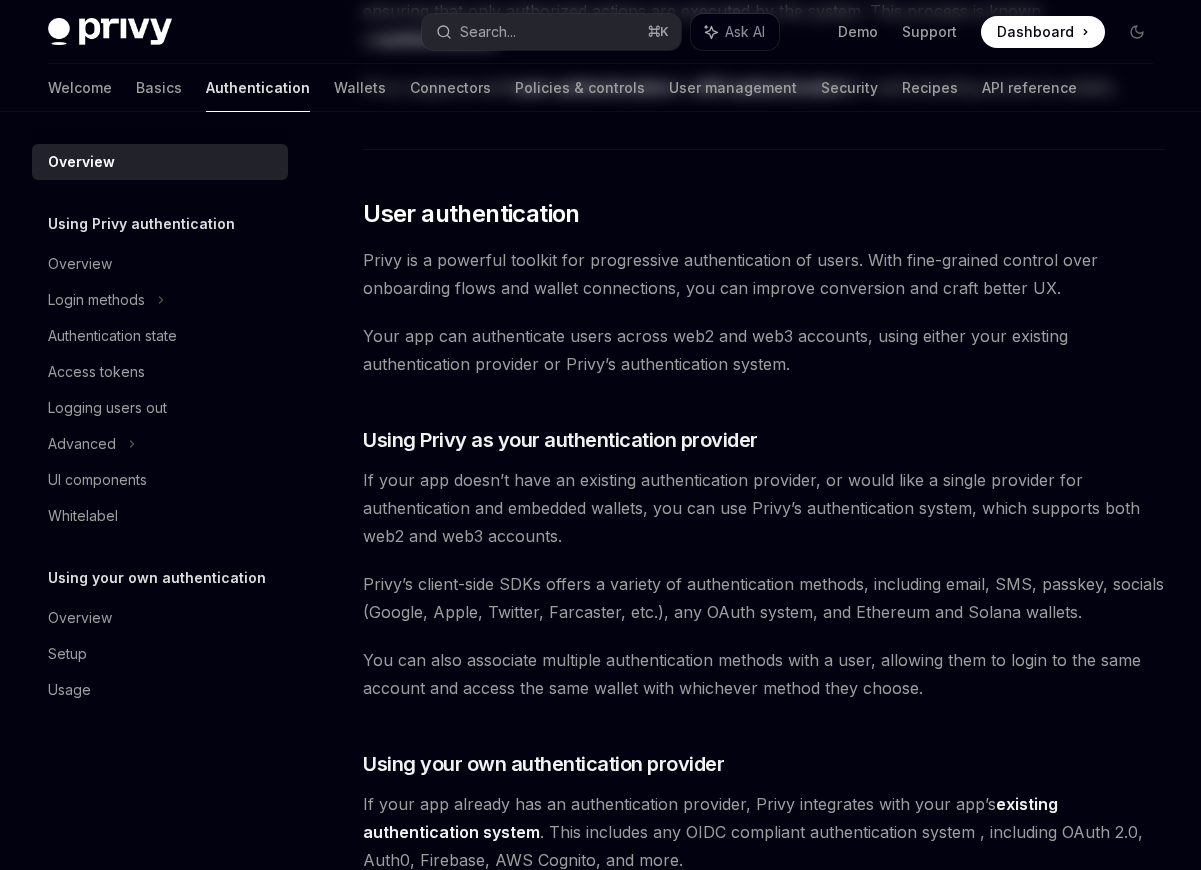 scroll, scrollTop: 0, scrollLeft: 0, axis: both 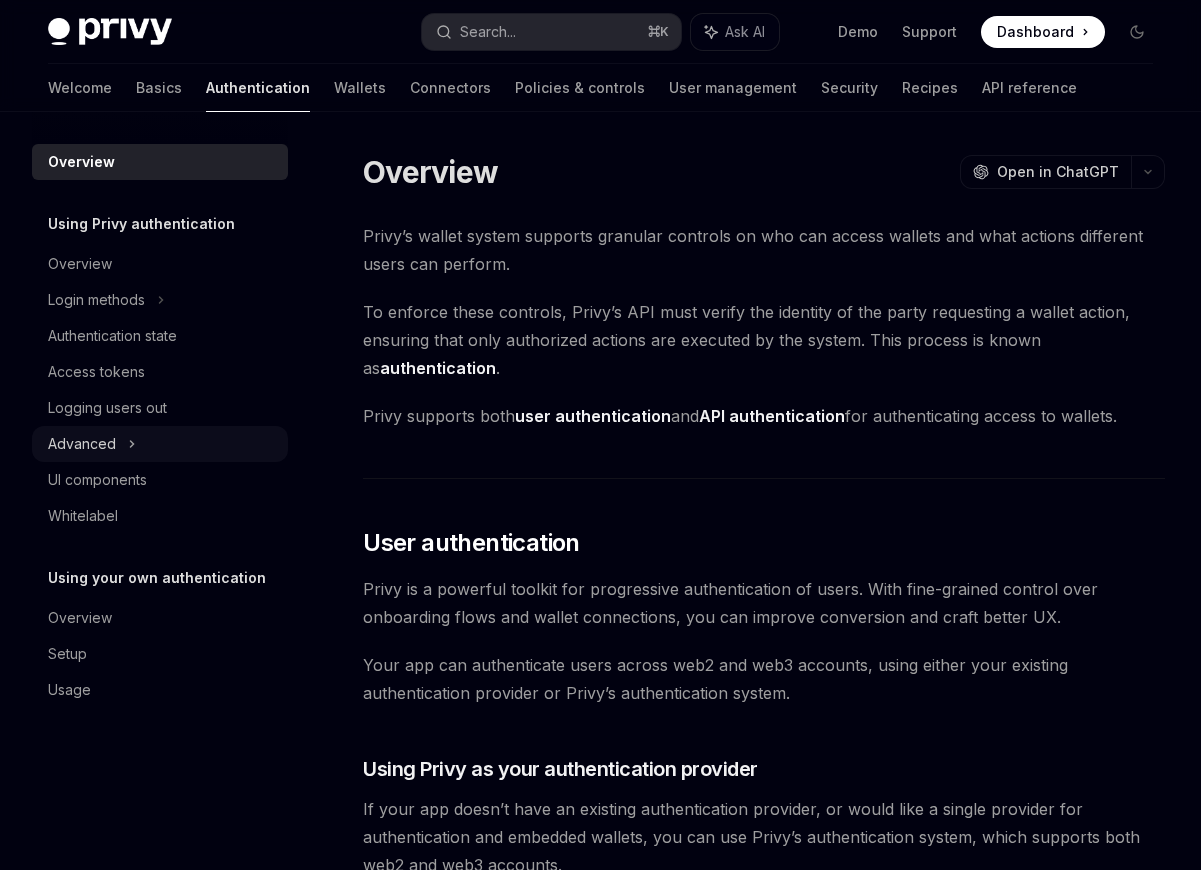 click 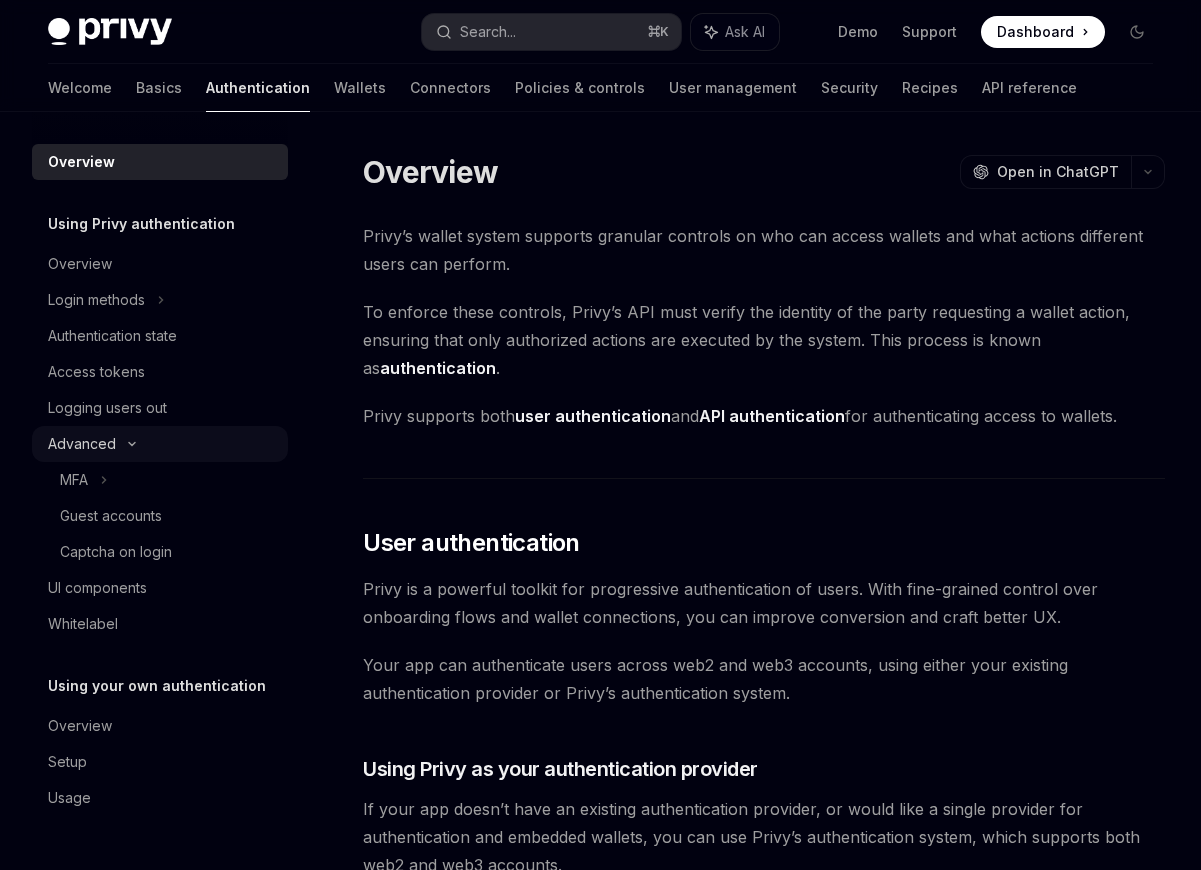 click on "Advanced" at bounding box center [160, 444] 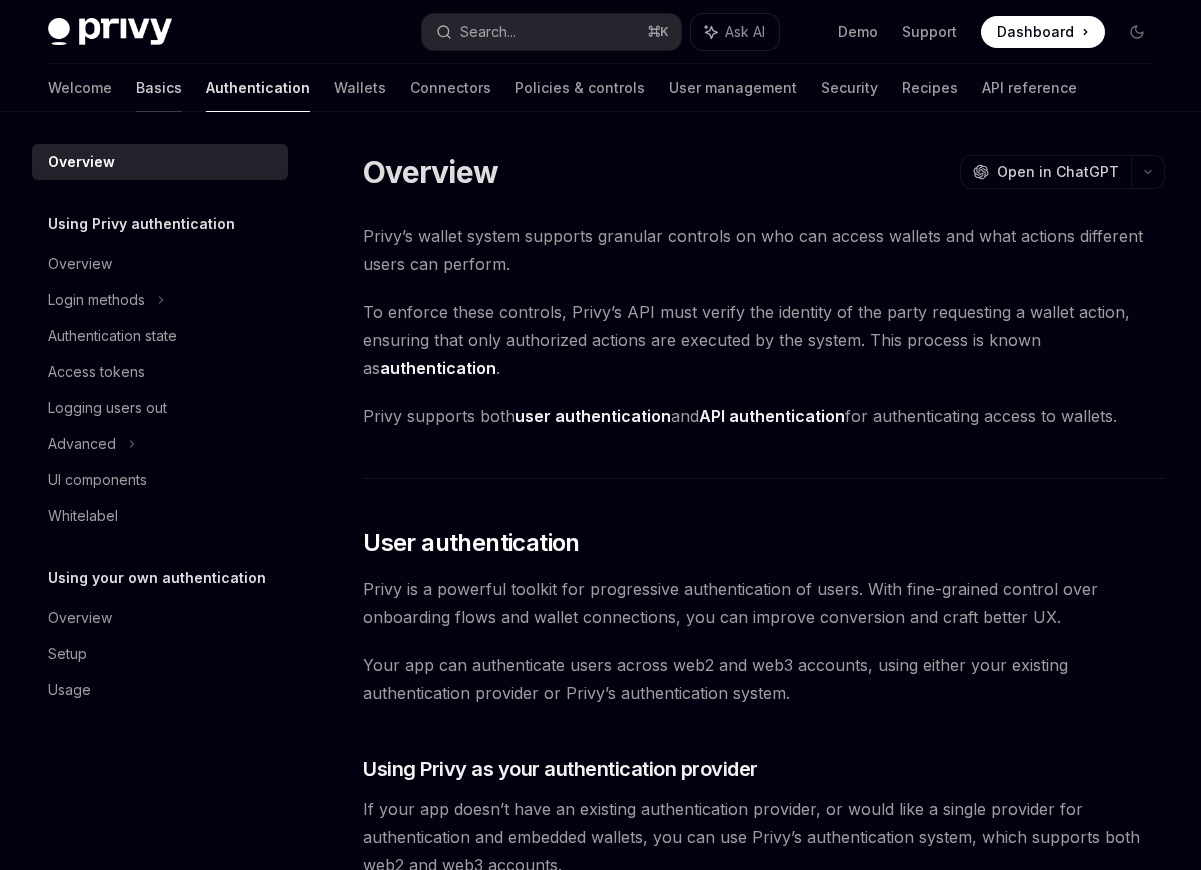 click on "Basics" at bounding box center [159, 88] 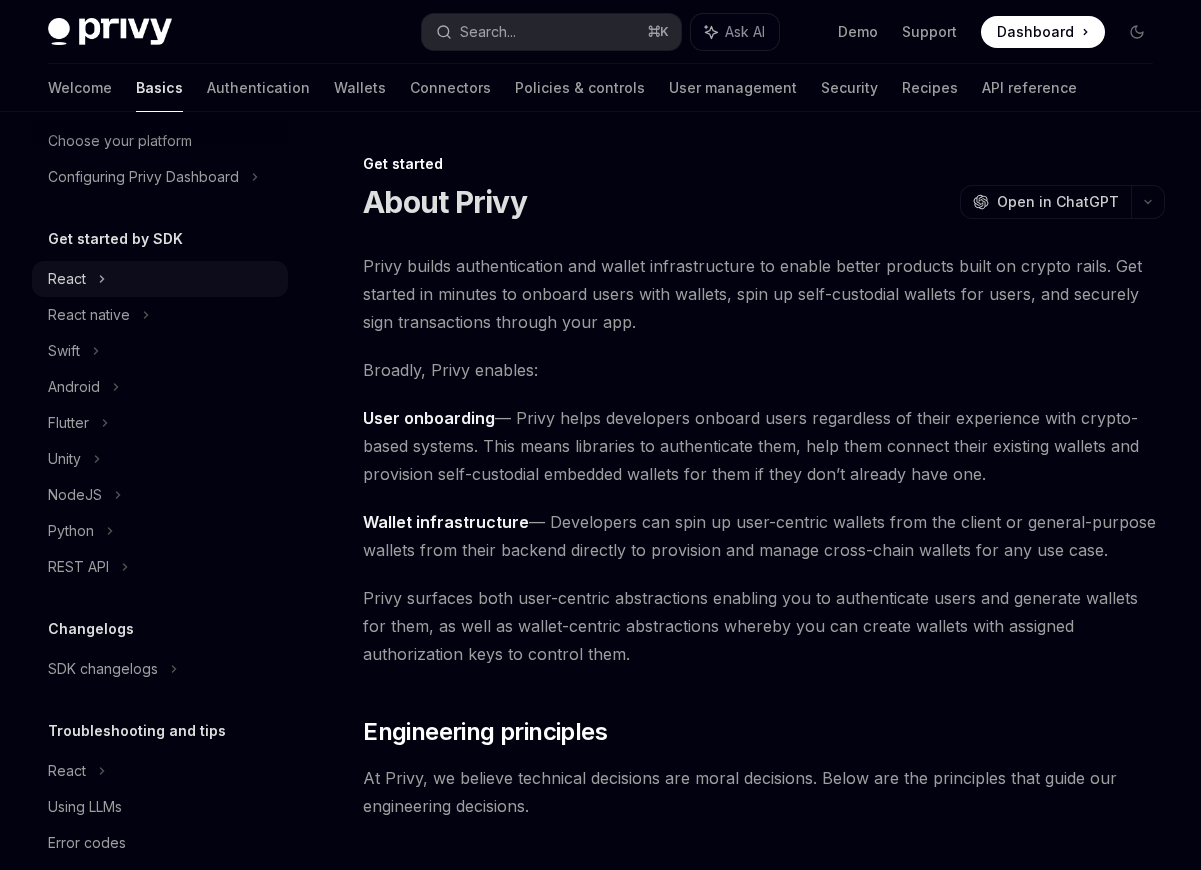 scroll, scrollTop: 158, scrollLeft: 0, axis: vertical 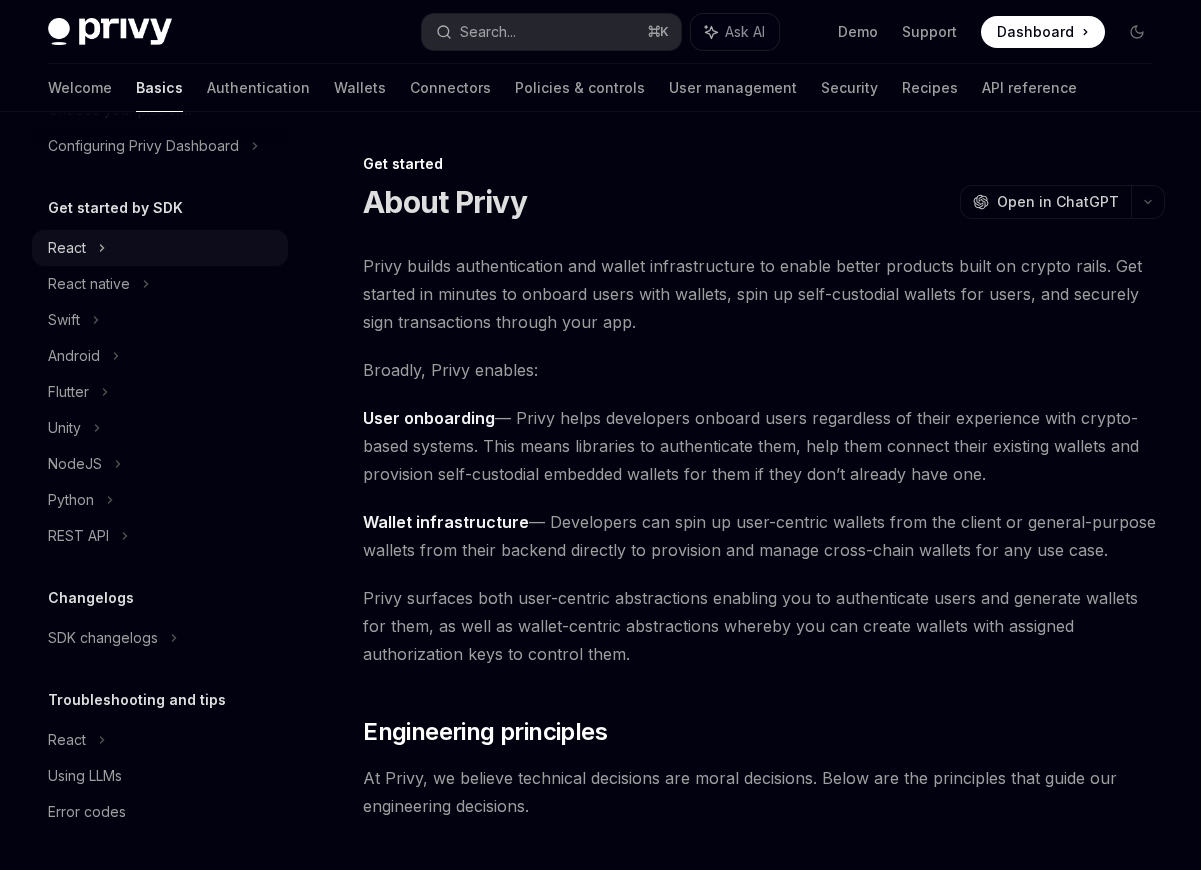 click on "React" at bounding box center (160, 248) 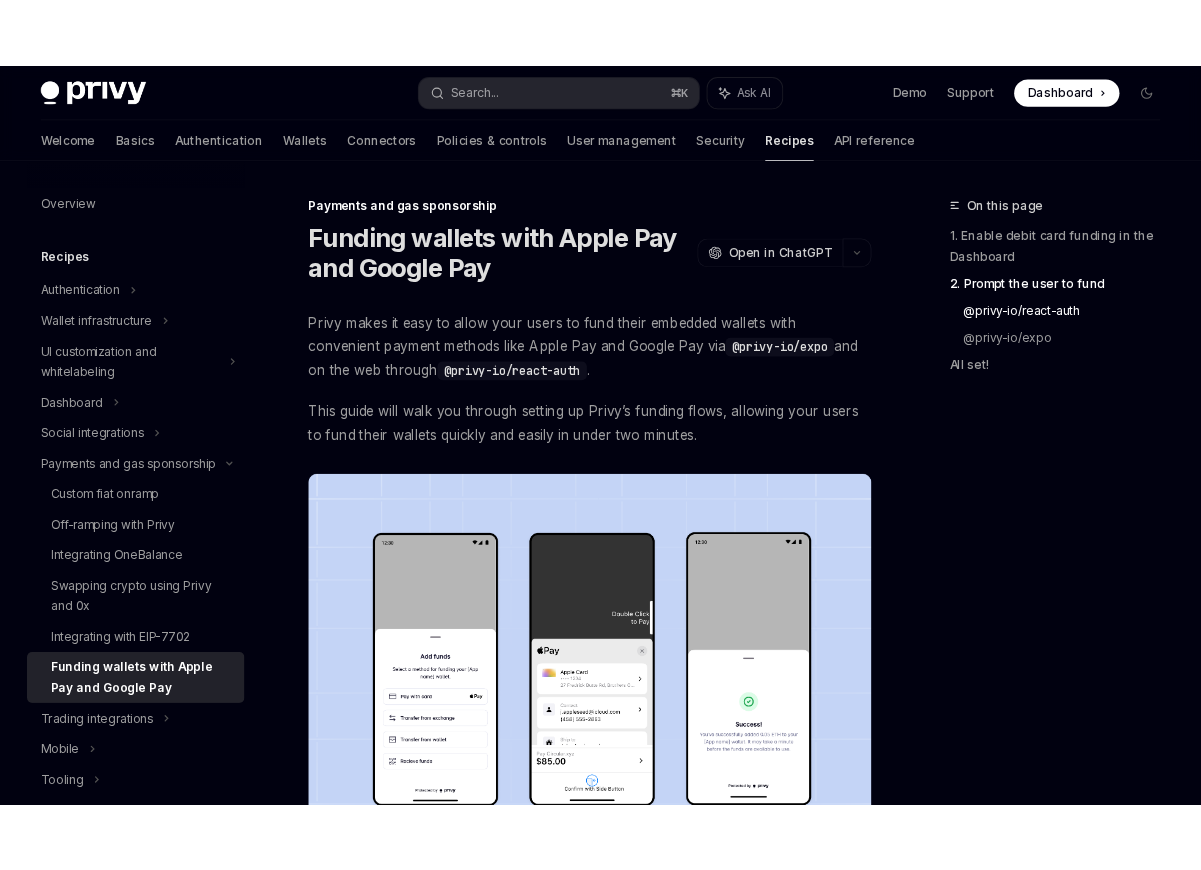 scroll, scrollTop: 1505, scrollLeft: 0, axis: vertical 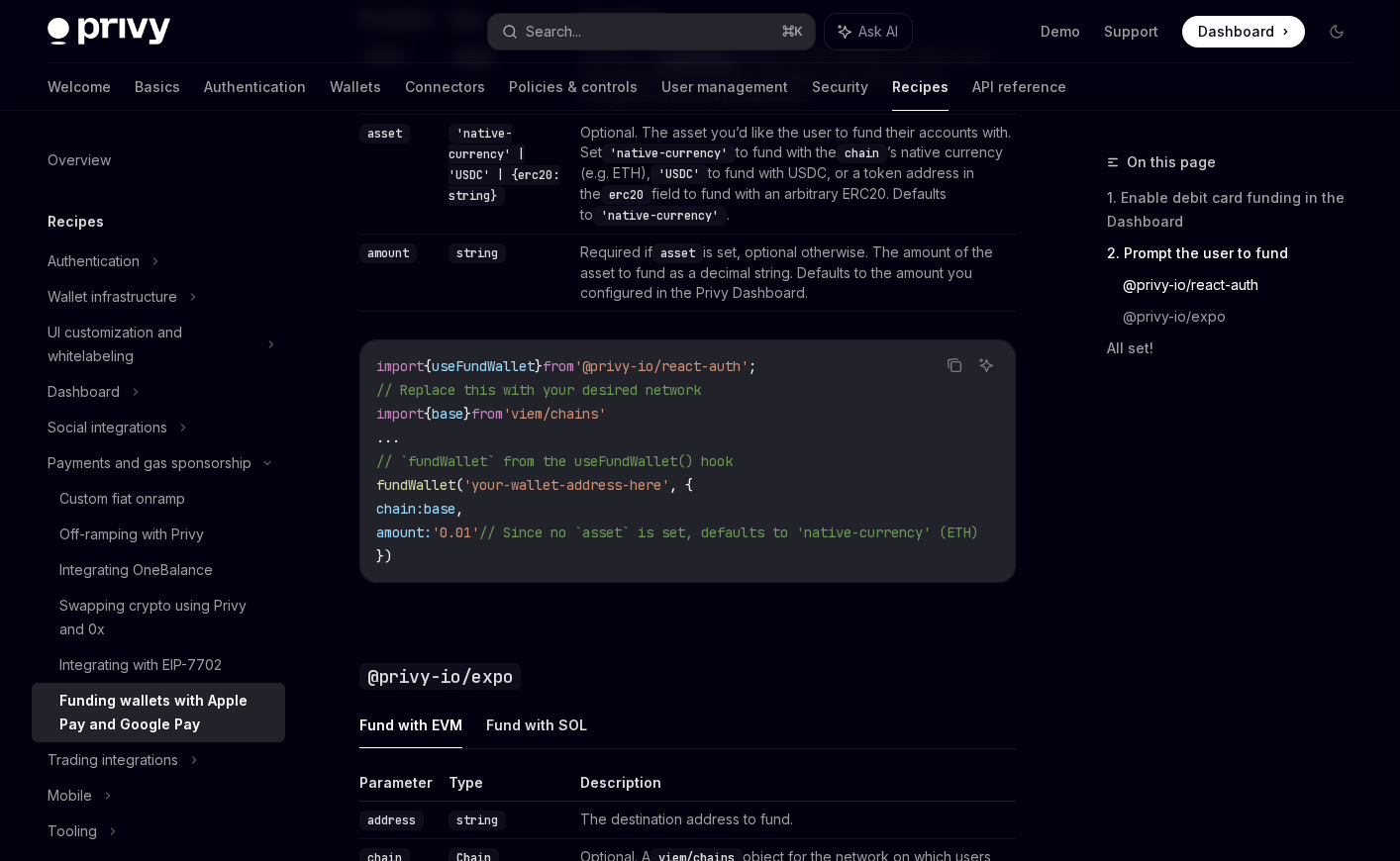 type on "*" 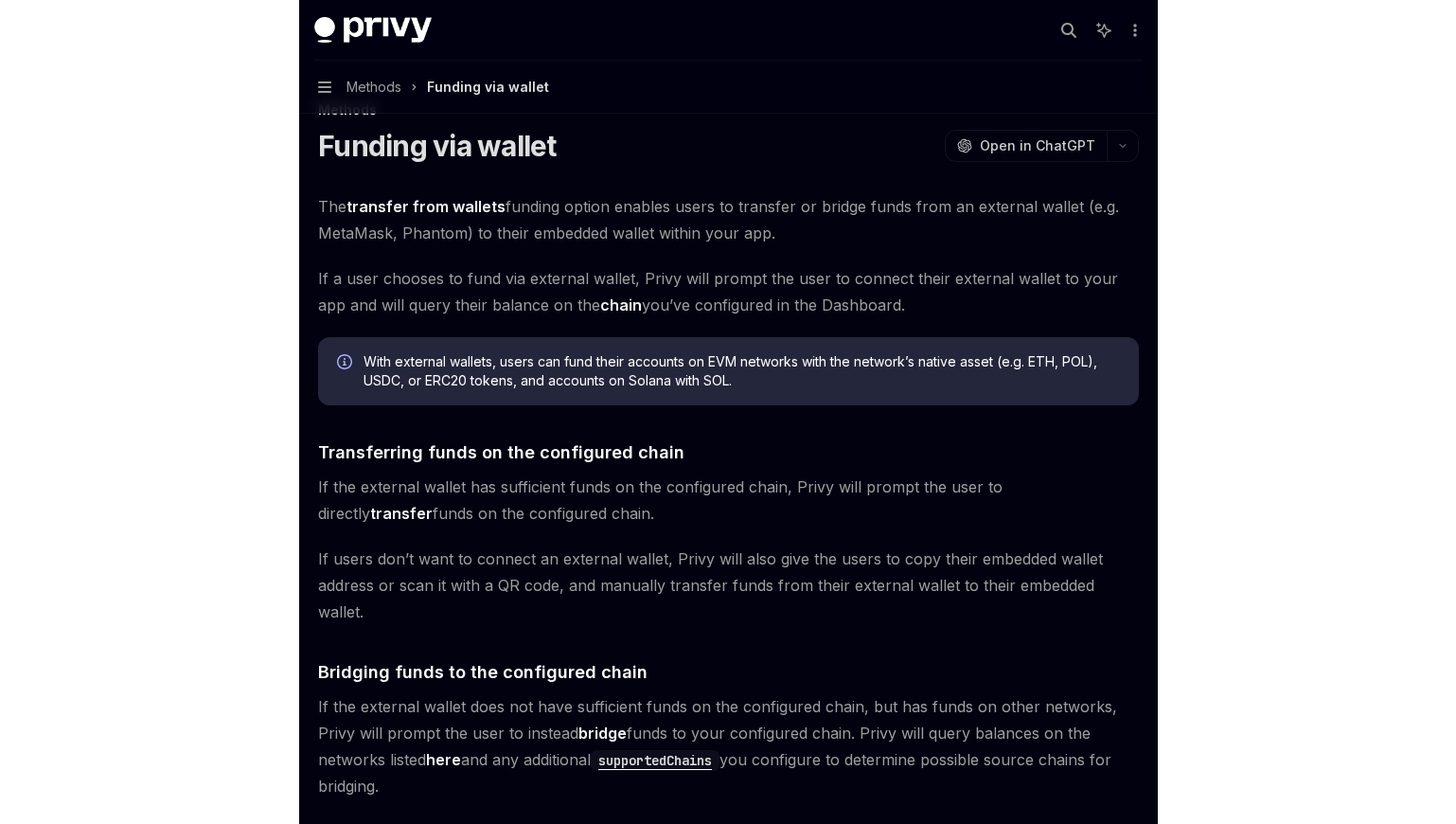 scroll, scrollTop: 0, scrollLeft: 0, axis: both 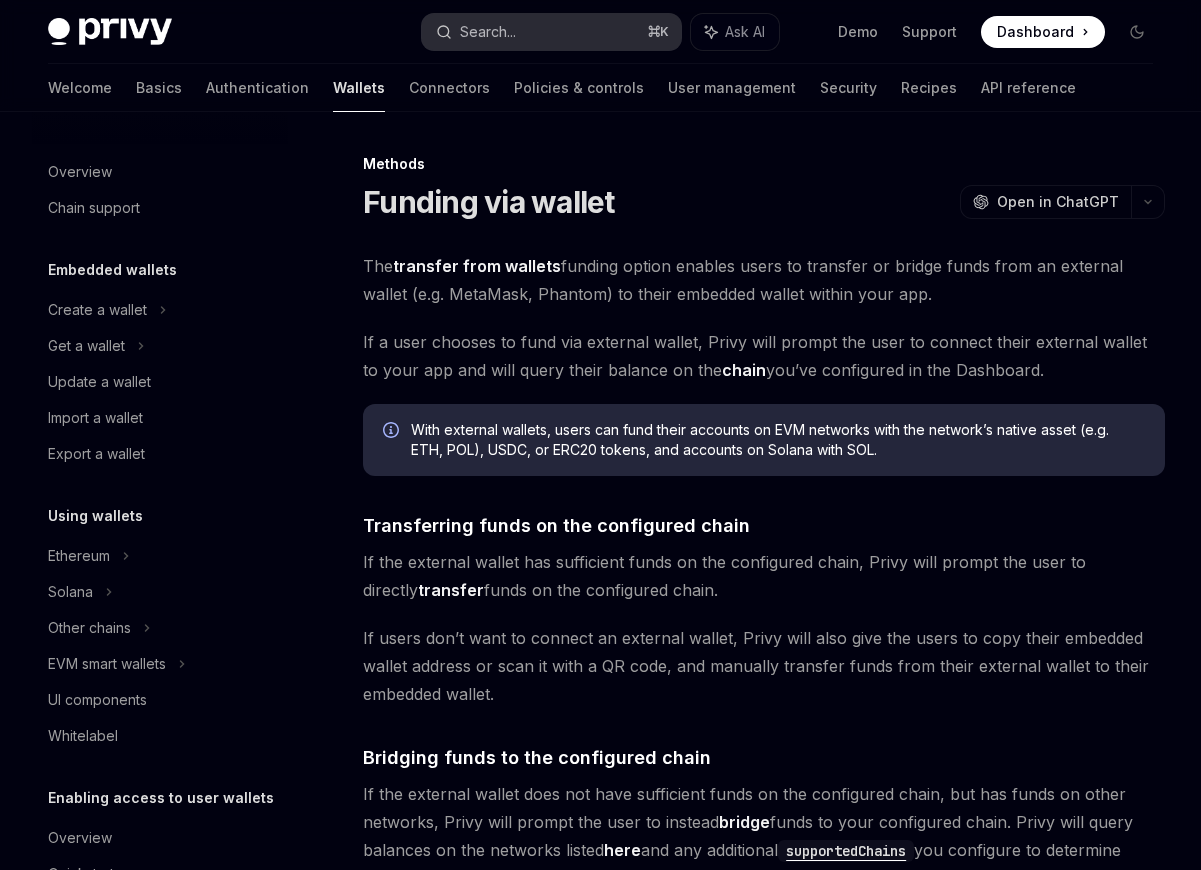 type on "*" 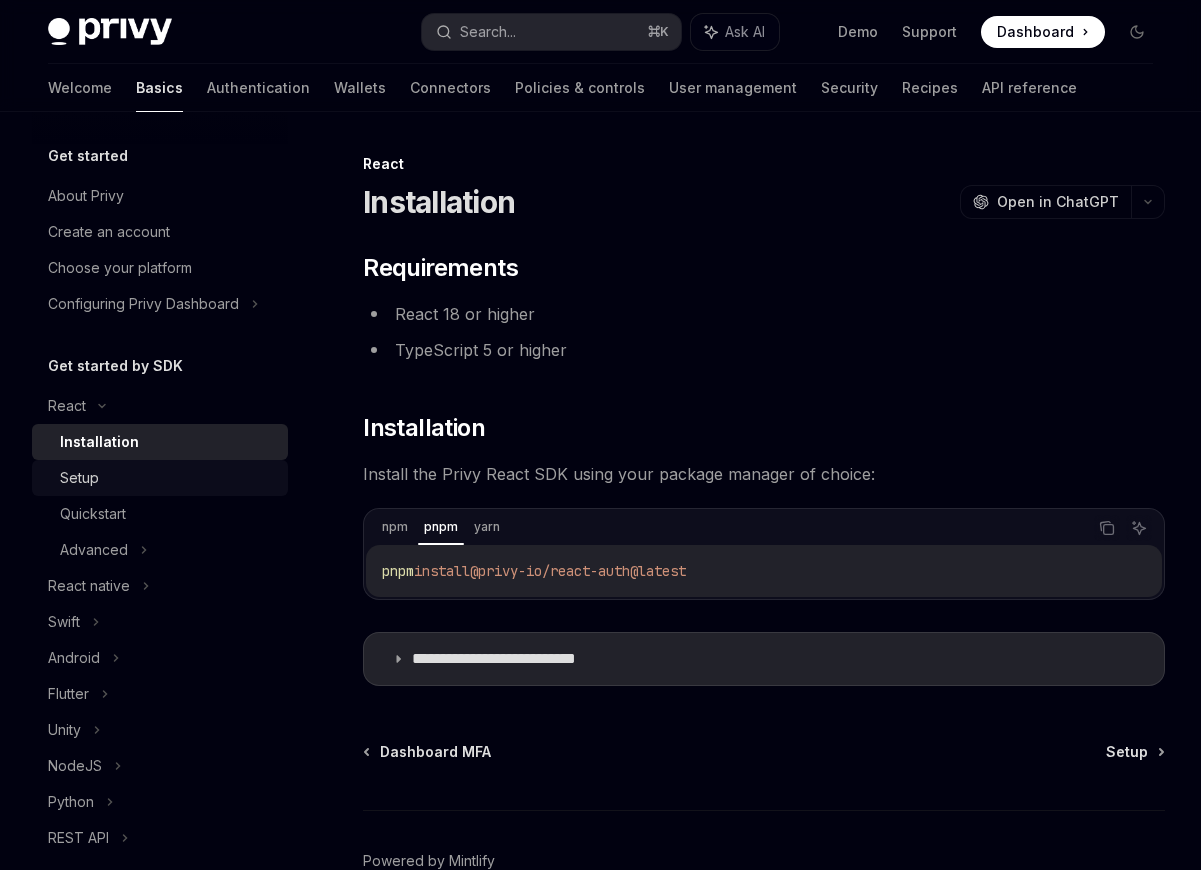 scroll, scrollTop: 0, scrollLeft: 0, axis: both 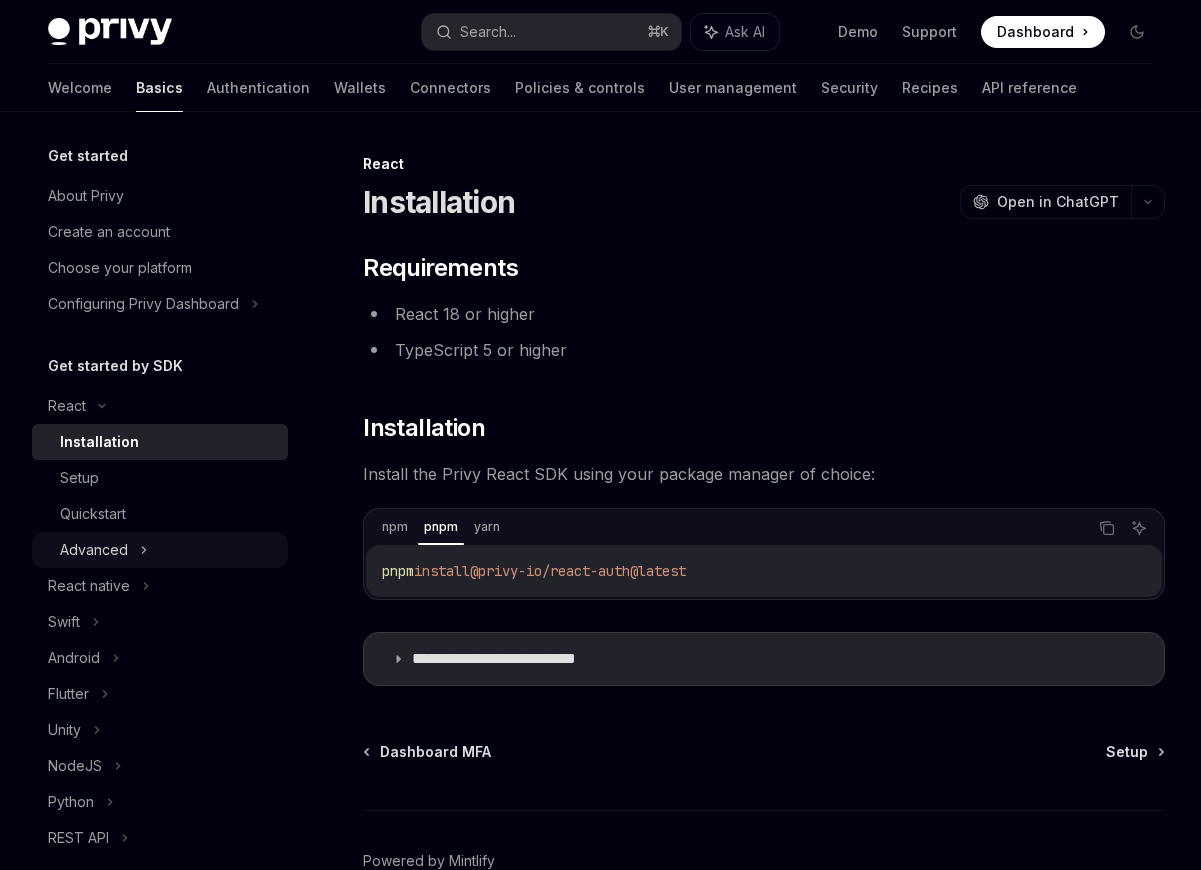 click on "Advanced" at bounding box center (94, 550) 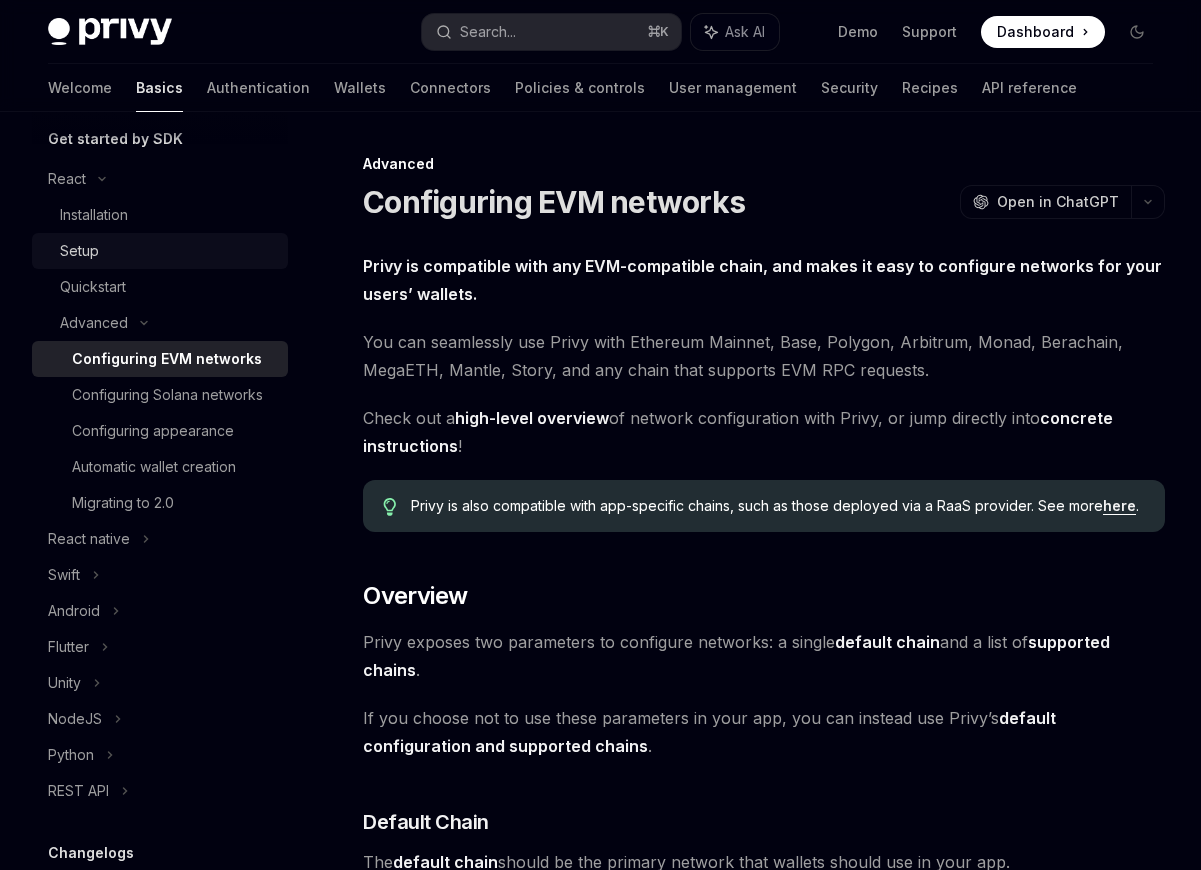 scroll, scrollTop: 482, scrollLeft: 0, axis: vertical 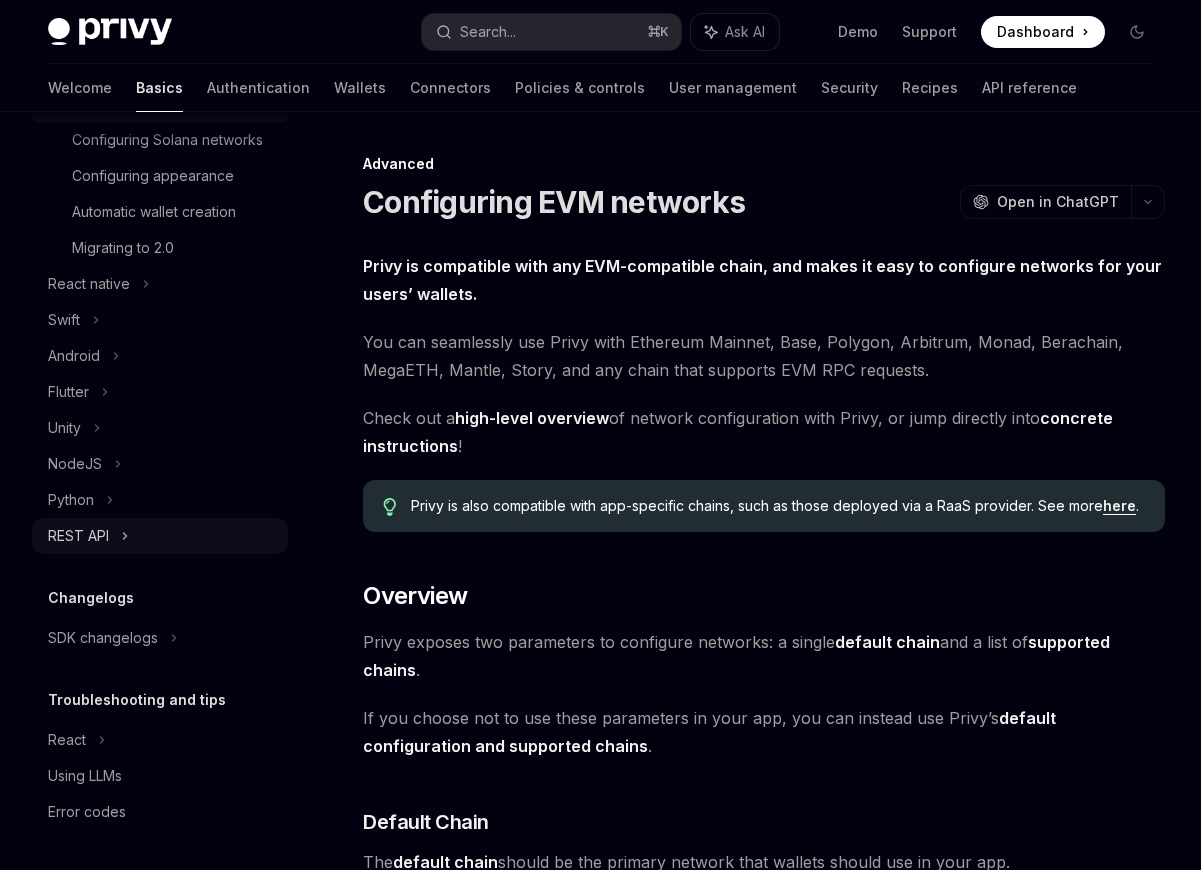 click on "REST API" at bounding box center (78, 536) 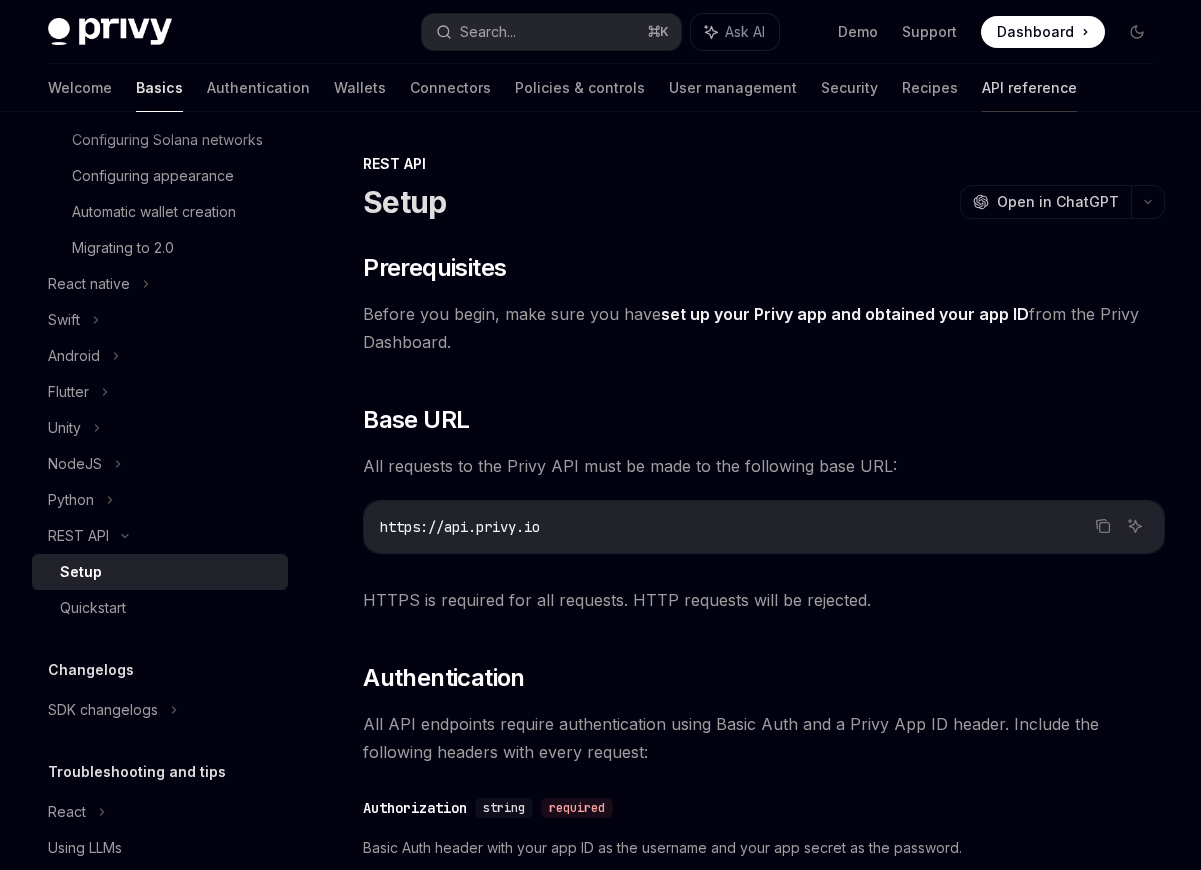 click on "API reference" at bounding box center (1029, 88) 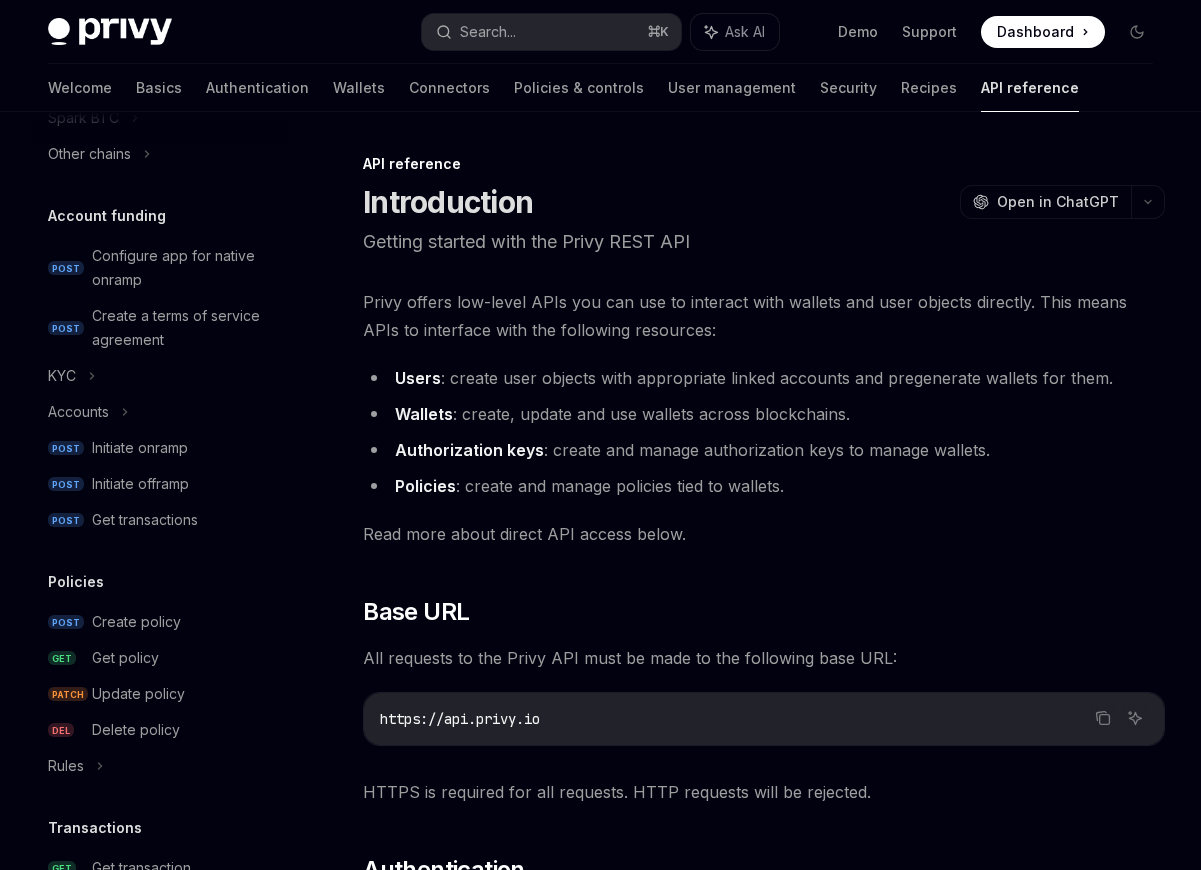 scroll, scrollTop: 662, scrollLeft: 0, axis: vertical 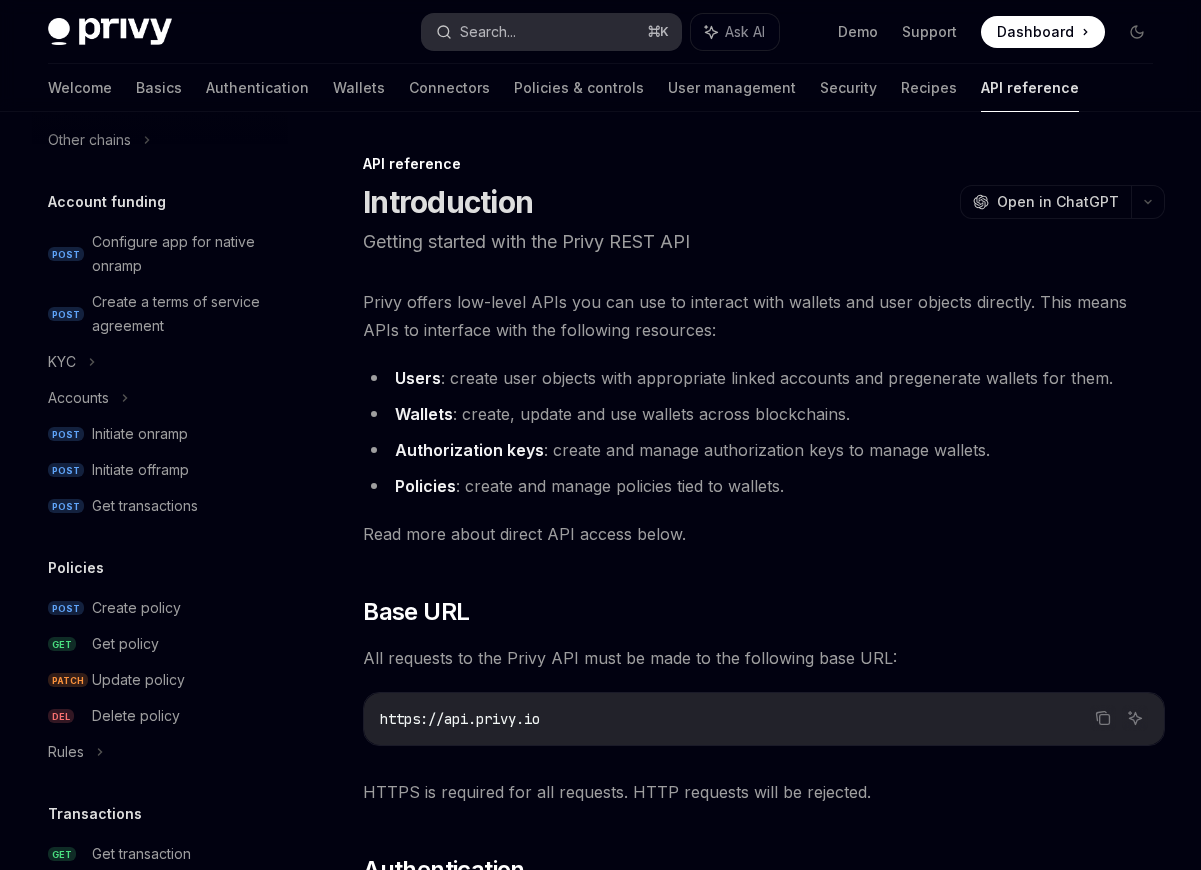 click on "Search... ⌘ K" at bounding box center (552, 32) 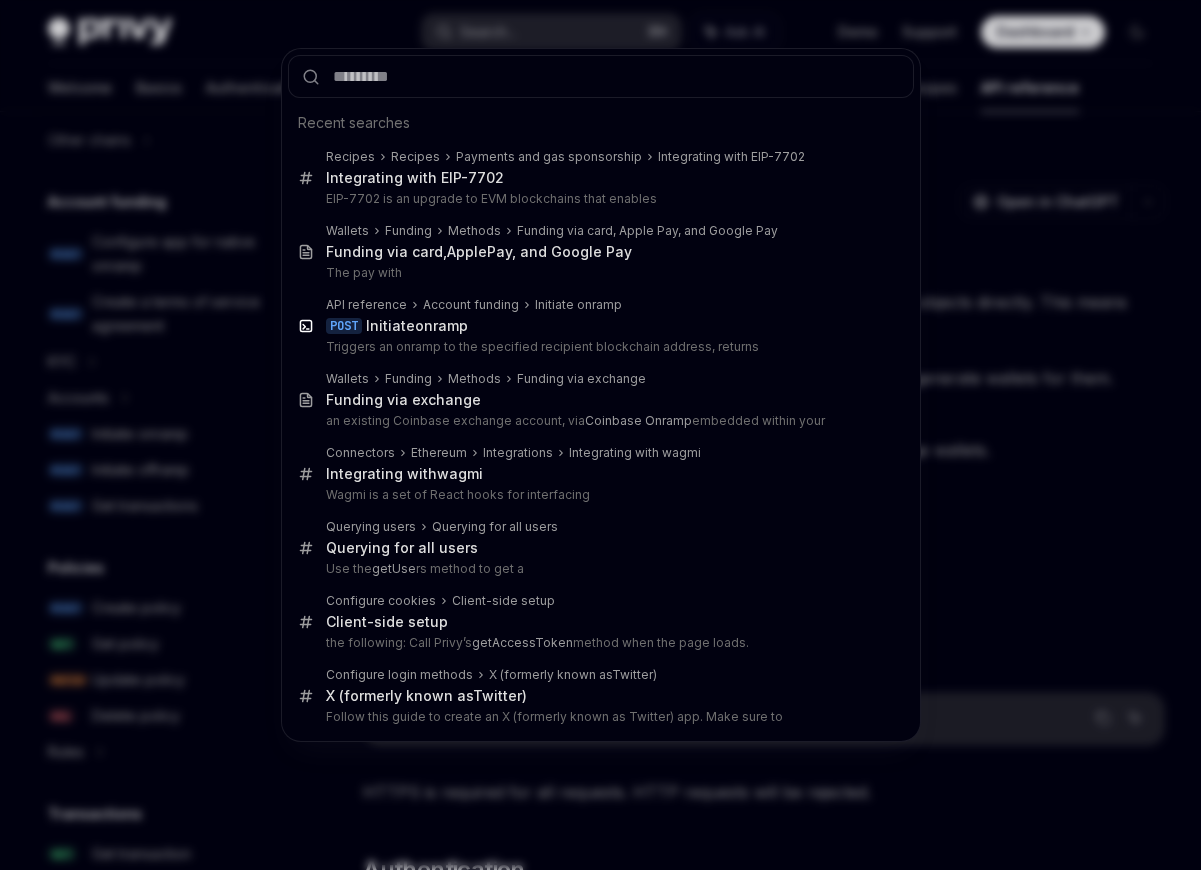 click on "Recent searches Recipes Recipes Payments and gas sponsorship Integrating with EIP-7702 Integrating with EIP- 7702
EIP-7702 is an upgrade to EVM blockchains that enables  Wallets Funding Methods Funding via card, Apple Pay, and Google Pay Funding via card,  Apple  Pay, and Google Pay
The pay with  API reference Account funding Initiate onramp POST Initiate  onramp
Triggers an onramp to the specified recipient blockchain address, returns  Wallets Funding Methods Funding via exchange Funding via exchange an existing Coinbase exchange account, via  Coinbase Onramp  embedded within your  Connectors Ethereum Integrations Integrating with wagmi Integrating with  wa gmi
Wagmi is a set of React hooks for interfacing  Querying users Querying for all users Querying for all users
Use the  getUse rs method to get a  Configure cookies Client-side setup Client-side setup the following: Call Privy’s  getAccessToken  method when the page loads.  Configure login methods X (formerly known as  Twitter ) Twitter )" at bounding box center (600, 435) 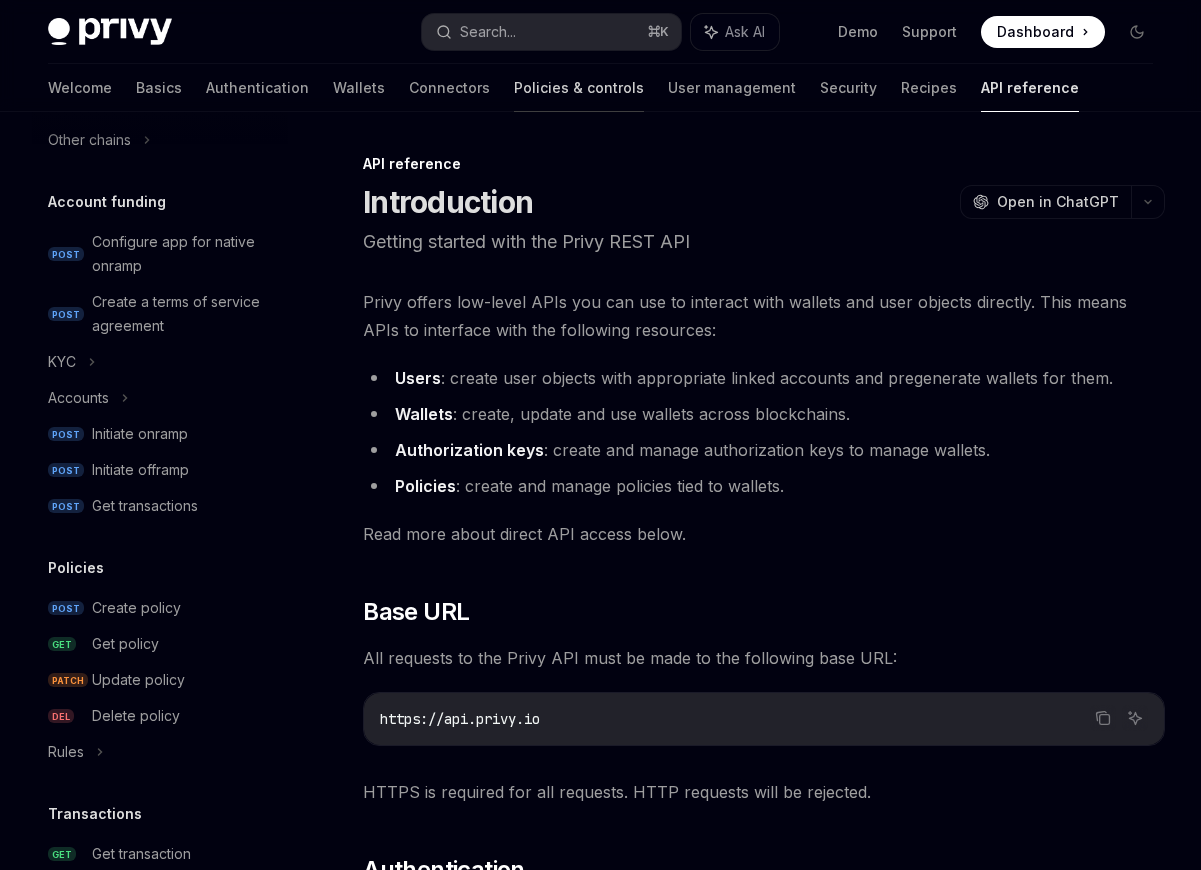 click on "Policies & controls" at bounding box center (579, 88) 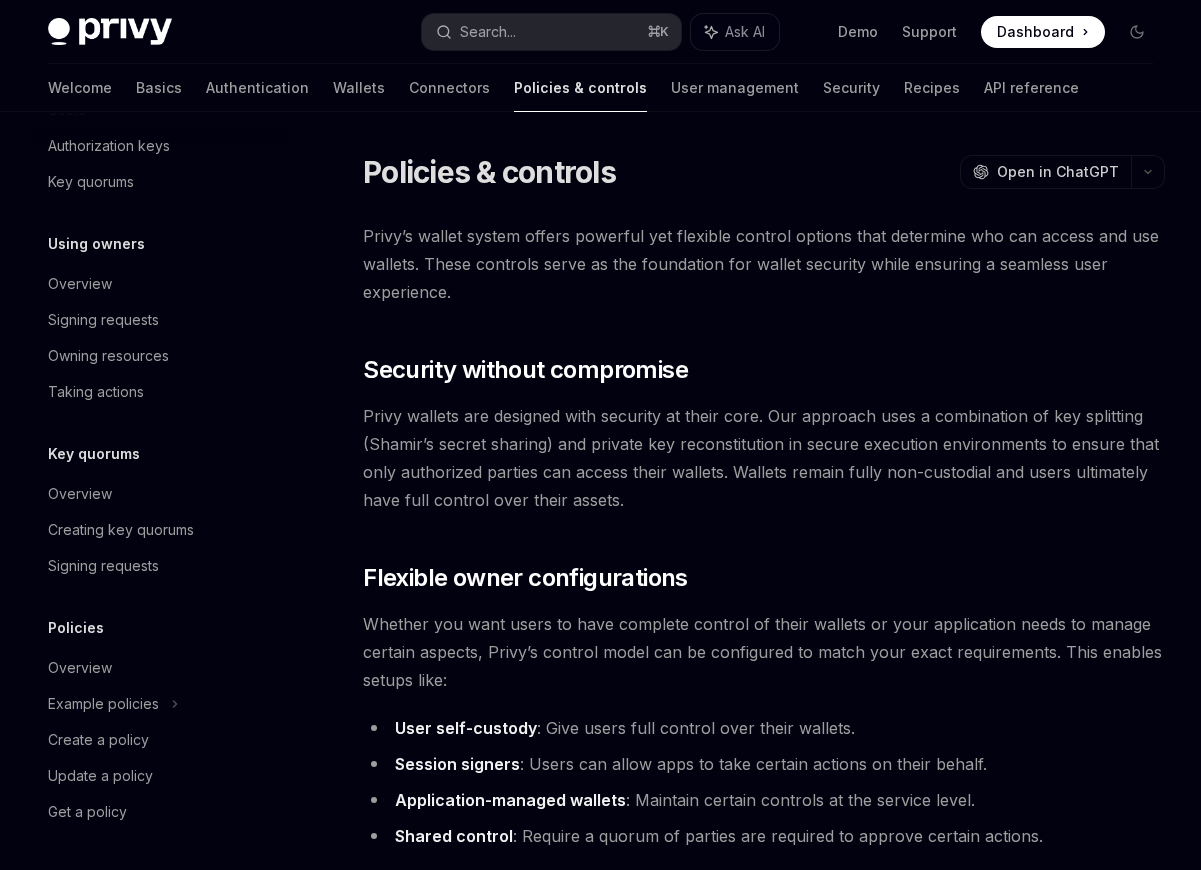 scroll, scrollTop: 0, scrollLeft: 0, axis: both 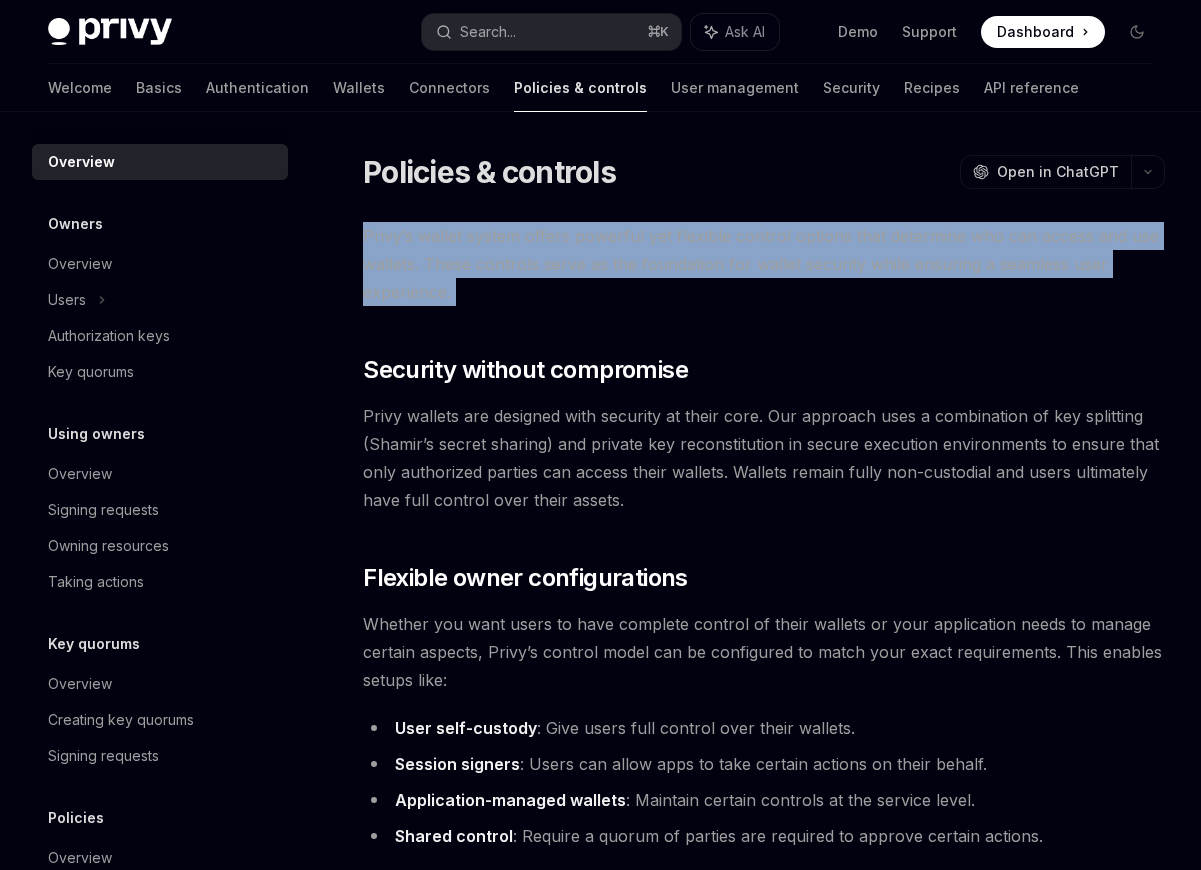 drag, startPoint x: 400, startPoint y: 316, endPoint x: 346, endPoint y: 229, distance: 102.396286 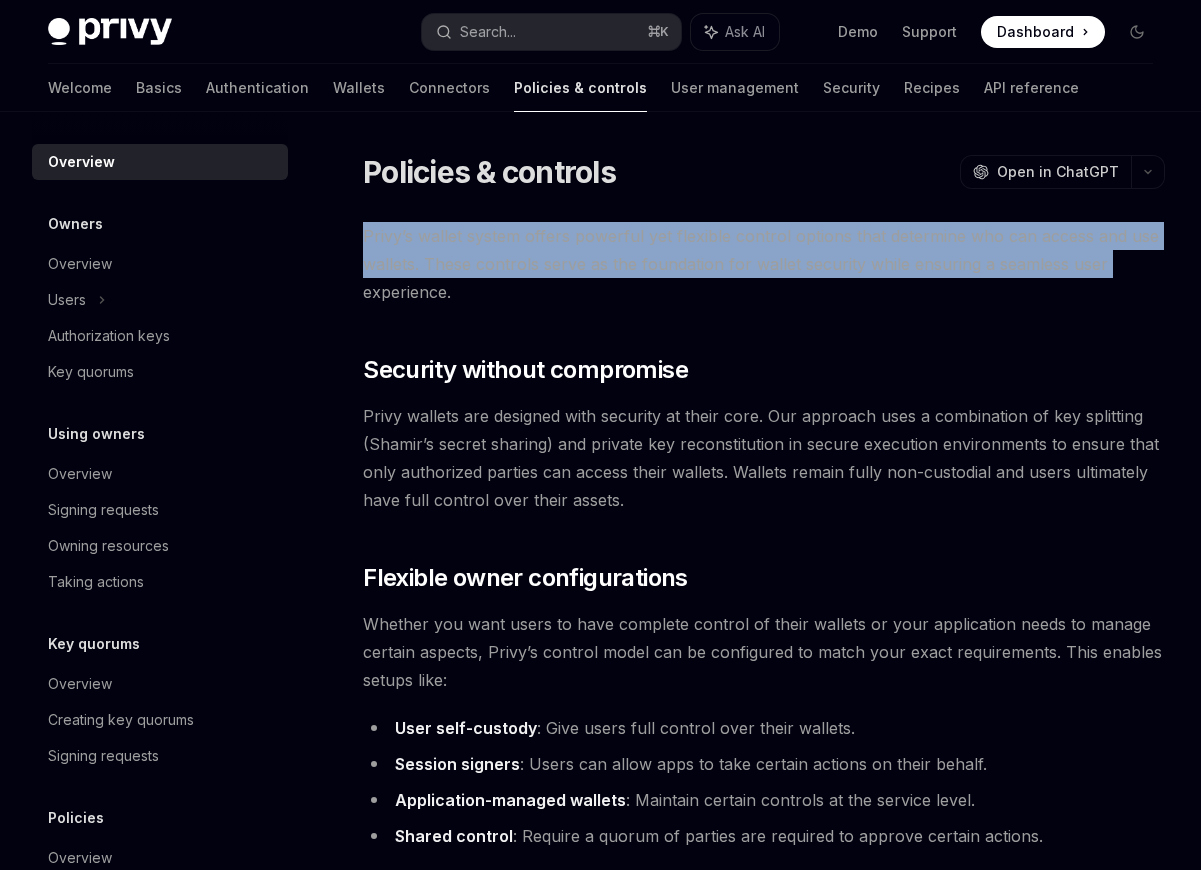 drag, startPoint x: 346, startPoint y: 229, endPoint x: 356, endPoint y: 298, distance: 69.72087 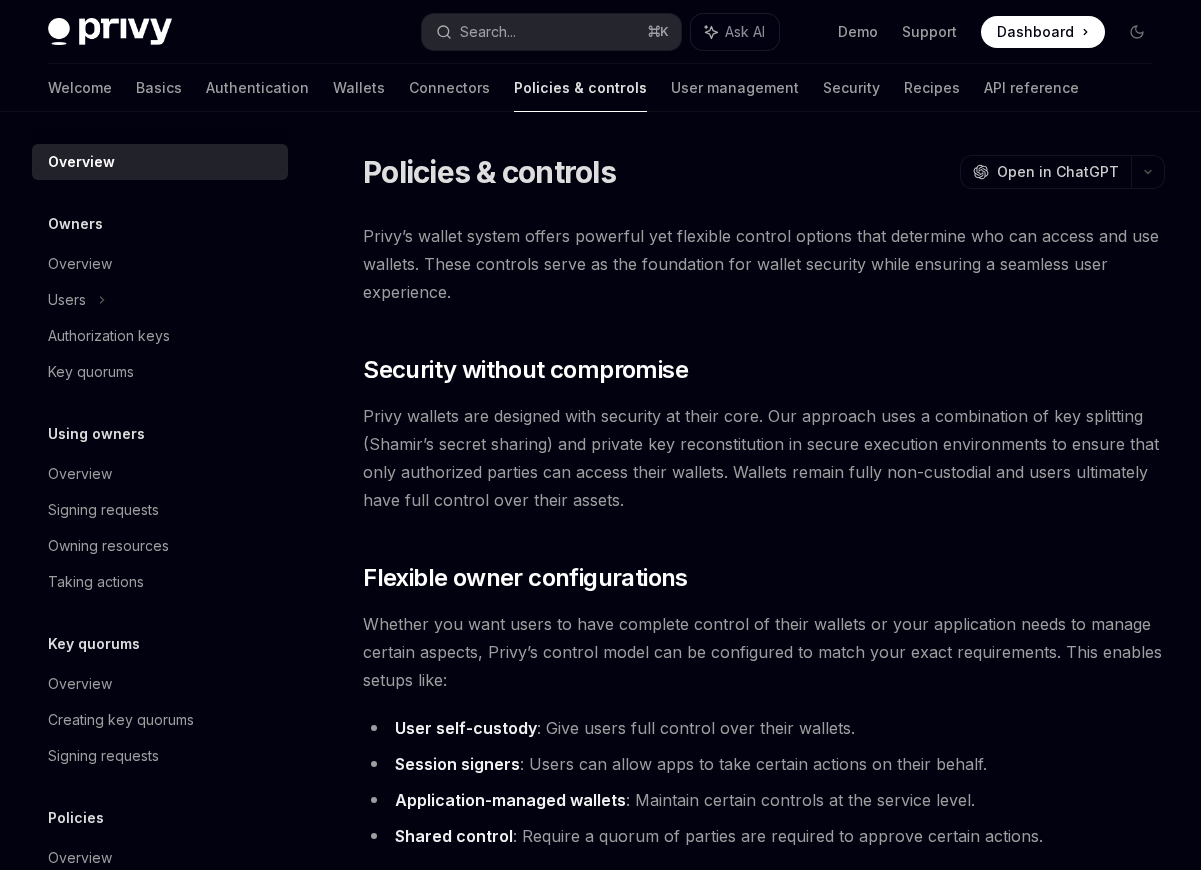 click on "Privy’s wallet system offers powerful yet flexible control options that determine who can access and use wallets. These controls serve as the foundation for wallet security while ensuring a seamless user experience.
​ Security without compromise
Privy wallets are designed with security at their core. Our approach uses a combination of key splitting (Shamir’s secret sharing) and private key reconstitution in secure execution environments to ensure that only authorized parties can access their wallets. Wallets remain fully non-custodial and users ultimately have full control over their assets.
​ Flexible owner configurations
Whether you want users to have complete control of their wallets or your application needs to manage certain aspects, Privy’s control model can be configured to match your exact requirements. This enables setups like:
User self-custody : Give users full control over their wallets.
Session signers : Users can allow apps to take certain actions on their behalf." at bounding box center (764, 1246) 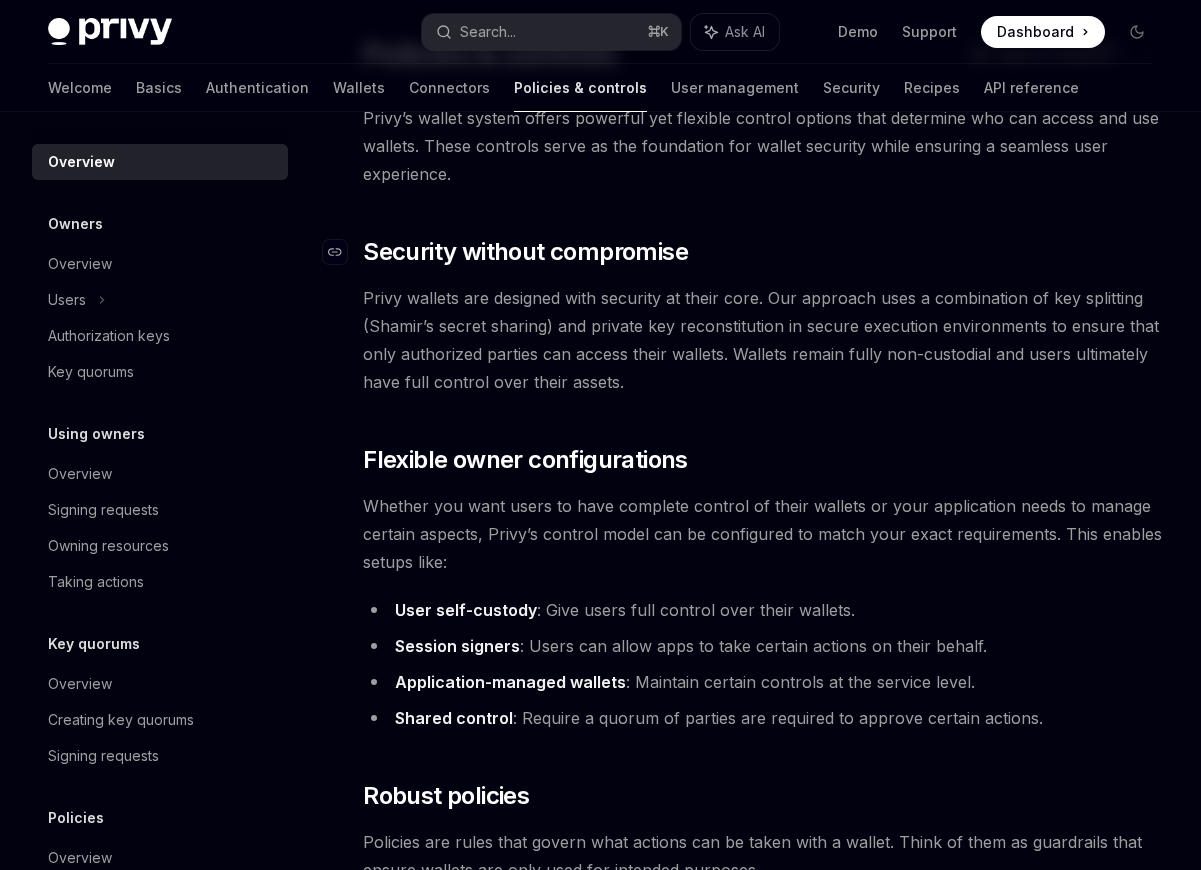 scroll, scrollTop: 122, scrollLeft: 0, axis: vertical 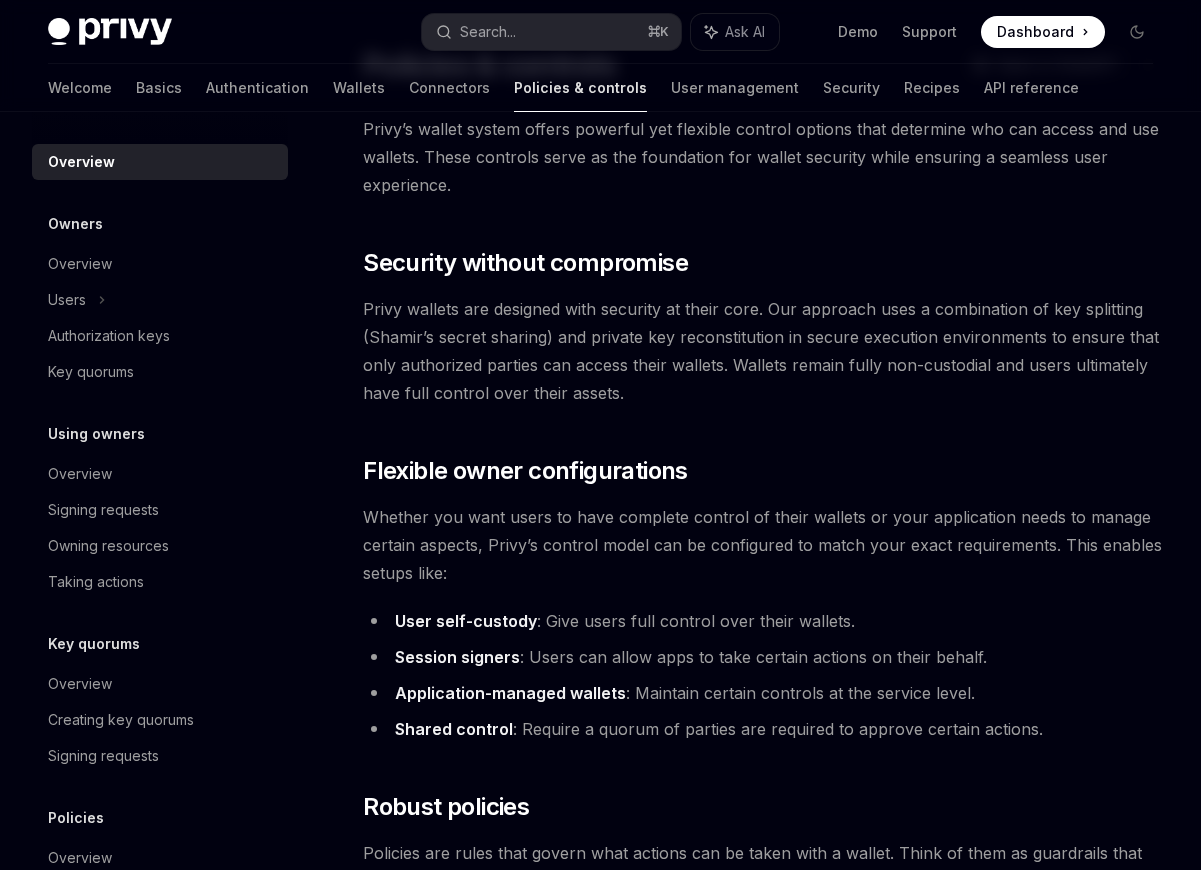 click on "Whether you want users to have complete control of their wallets or your application needs to manage certain aspects, Privy’s control model can be configured to match your exact requirements. This enables setups like:" at bounding box center (764, 545) 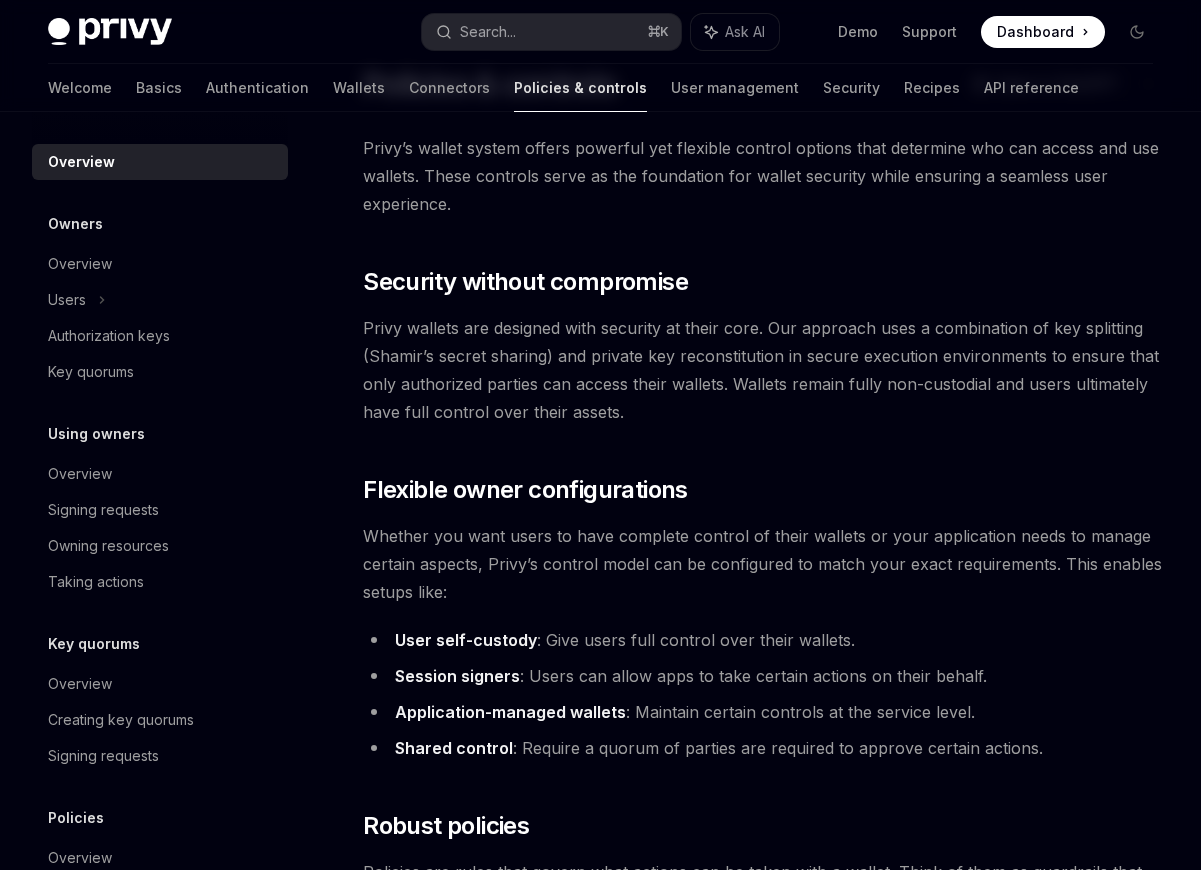 scroll, scrollTop: 78, scrollLeft: 0, axis: vertical 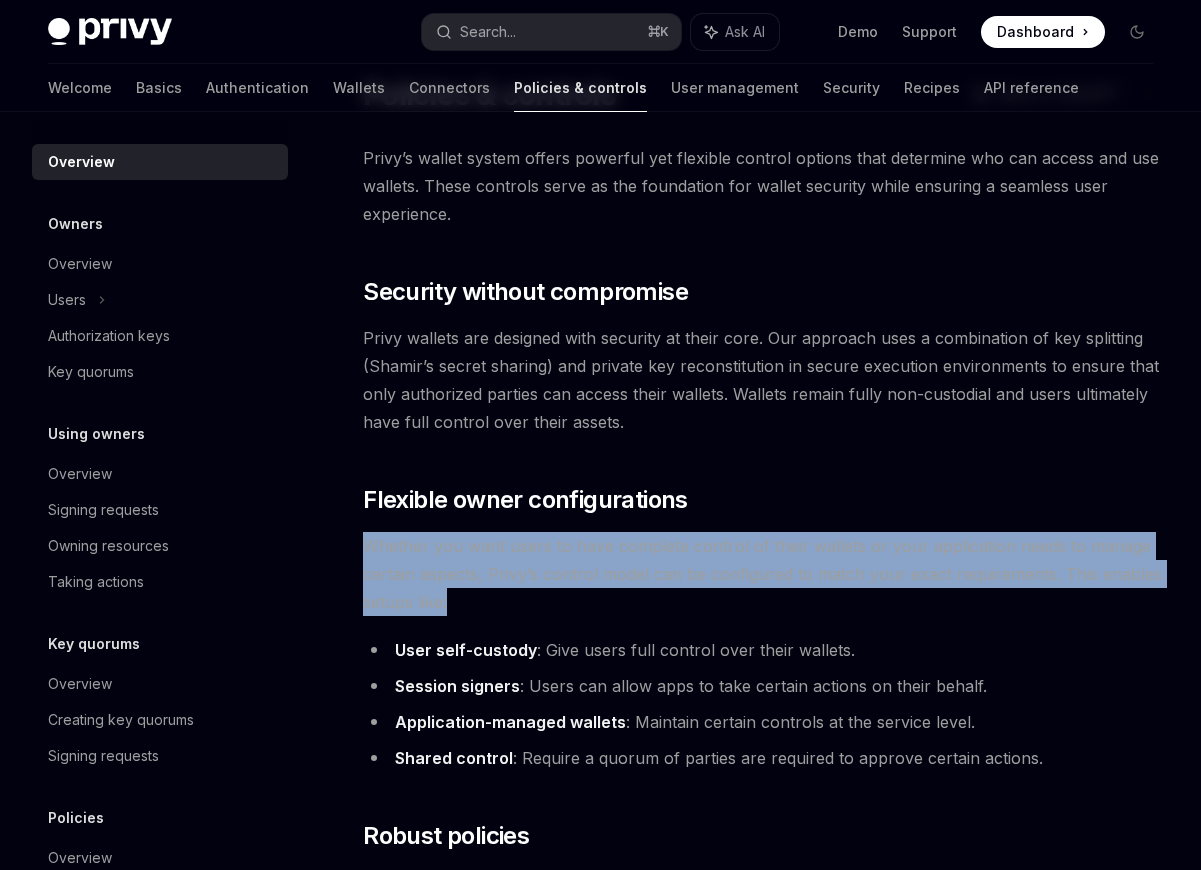 drag, startPoint x: 528, startPoint y: 524, endPoint x: 567, endPoint y: 605, distance: 89.89995 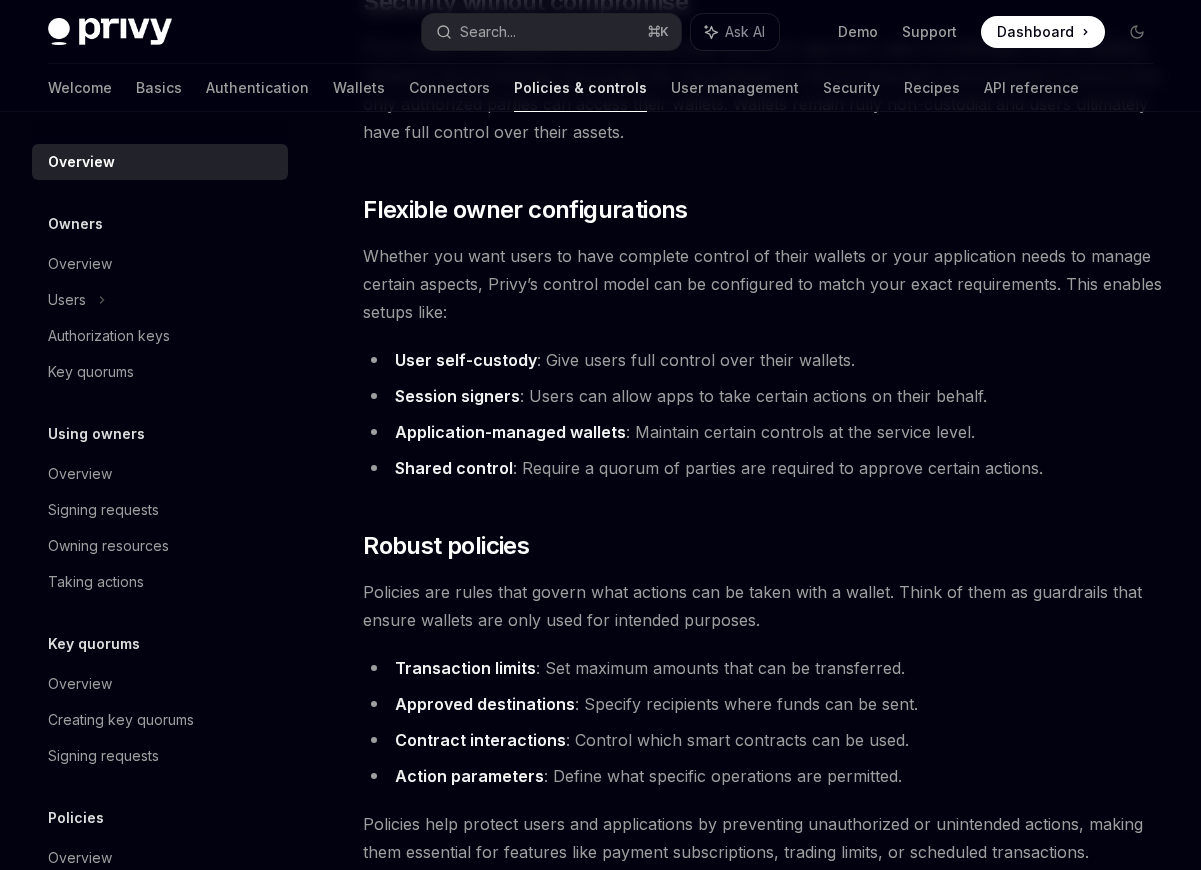 scroll, scrollTop: 410, scrollLeft: 0, axis: vertical 